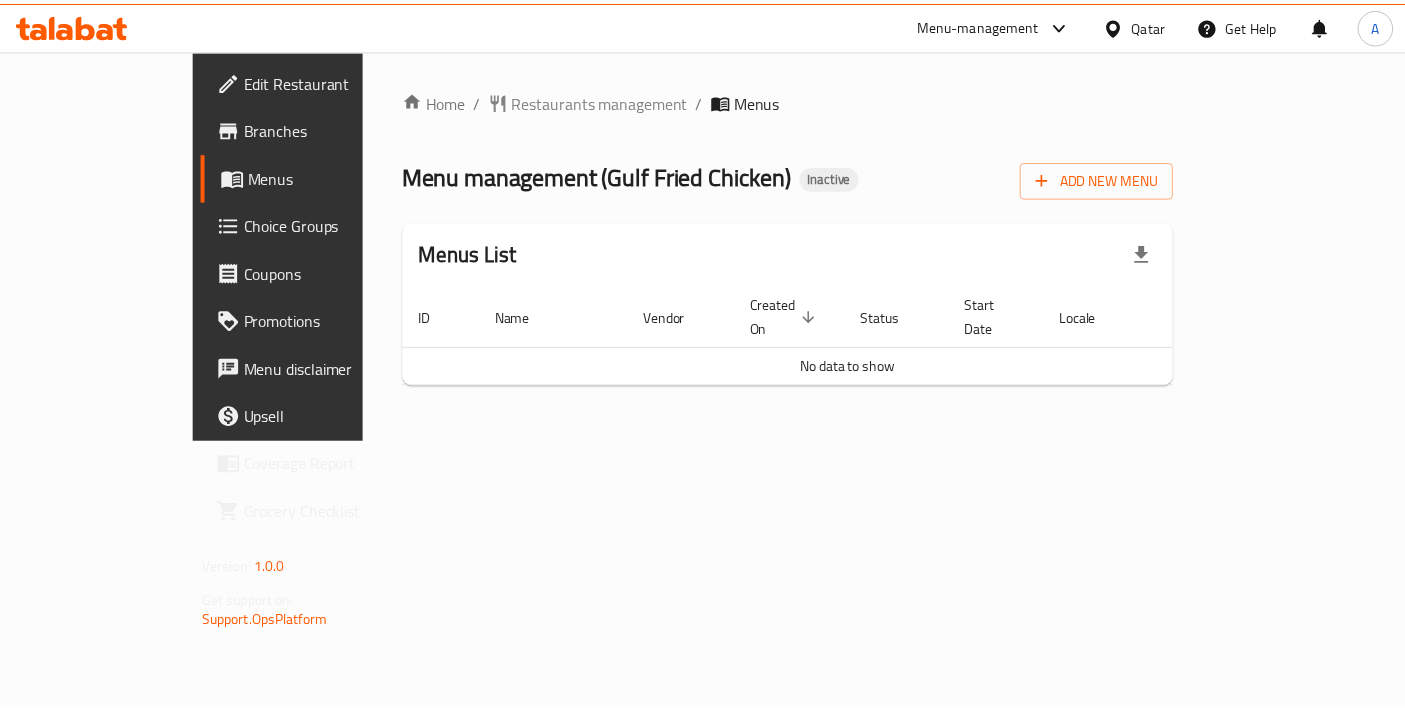 scroll, scrollTop: 0, scrollLeft: 0, axis: both 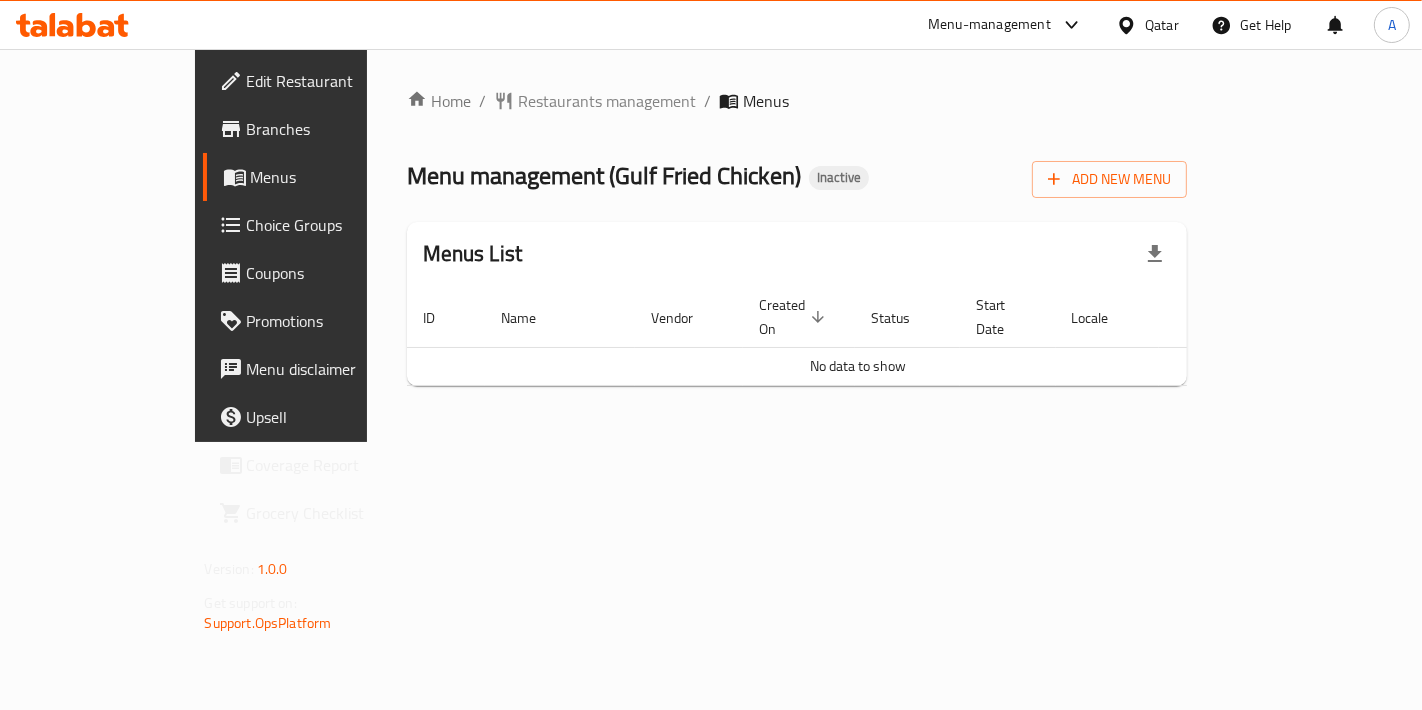 click on "Add New Menu" at bounding box center (1109, 179) 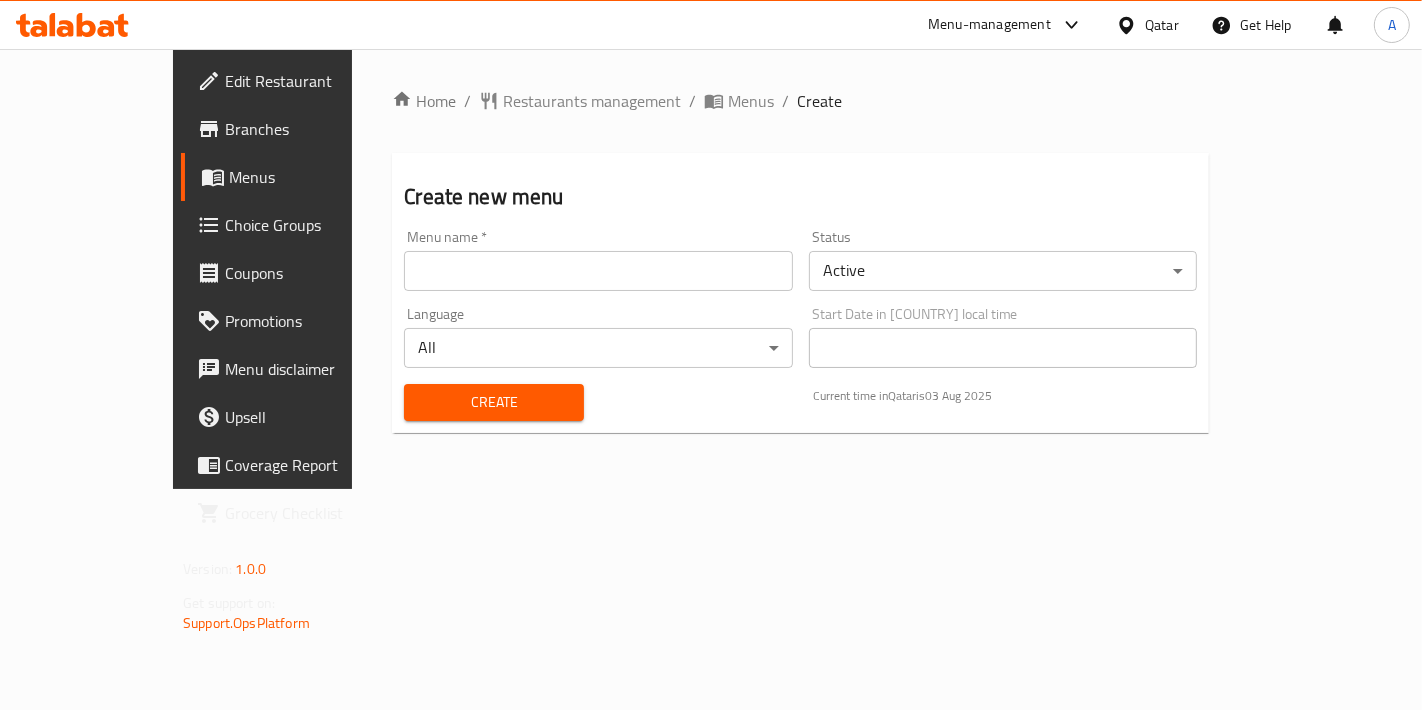 click at bounding box center [598, 271] 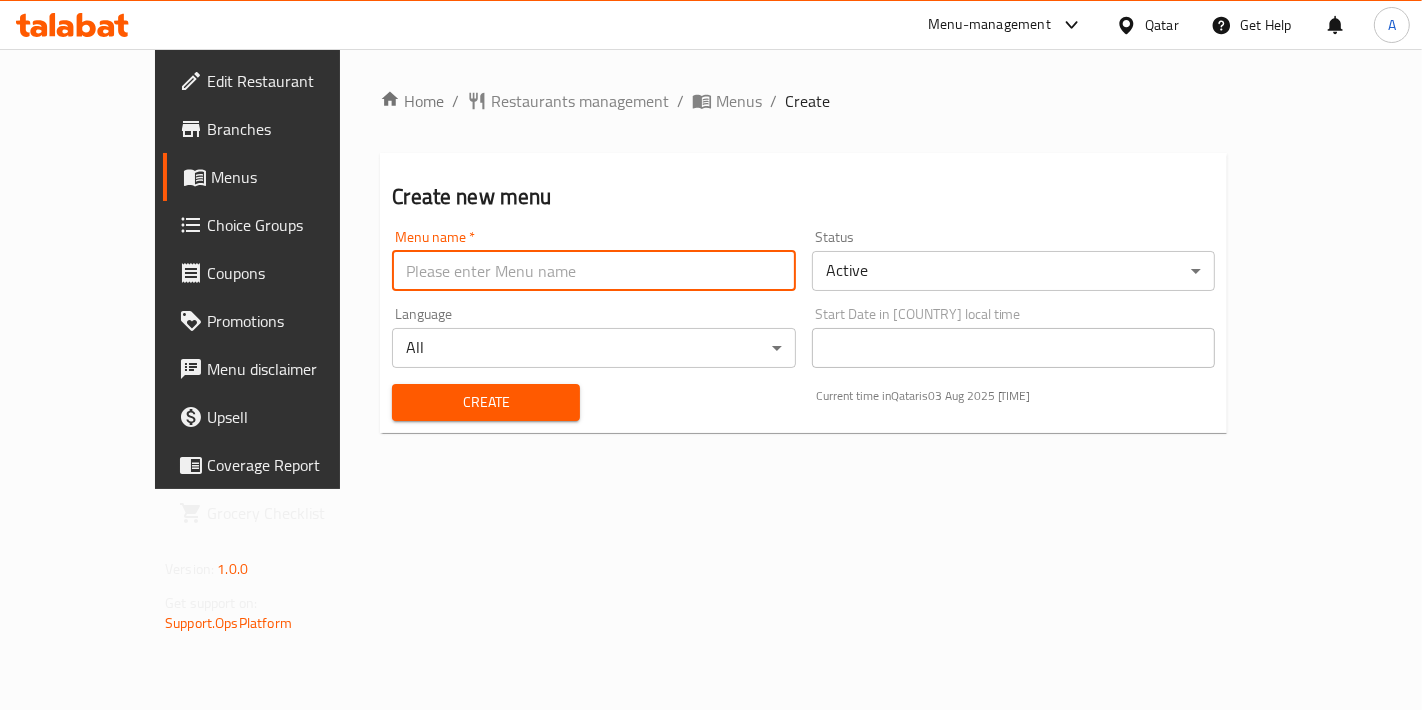 drag, startPoint x: 635, startPoint y: 220, endPoint x: 636, endPoint y: 130, distance: 90.005554 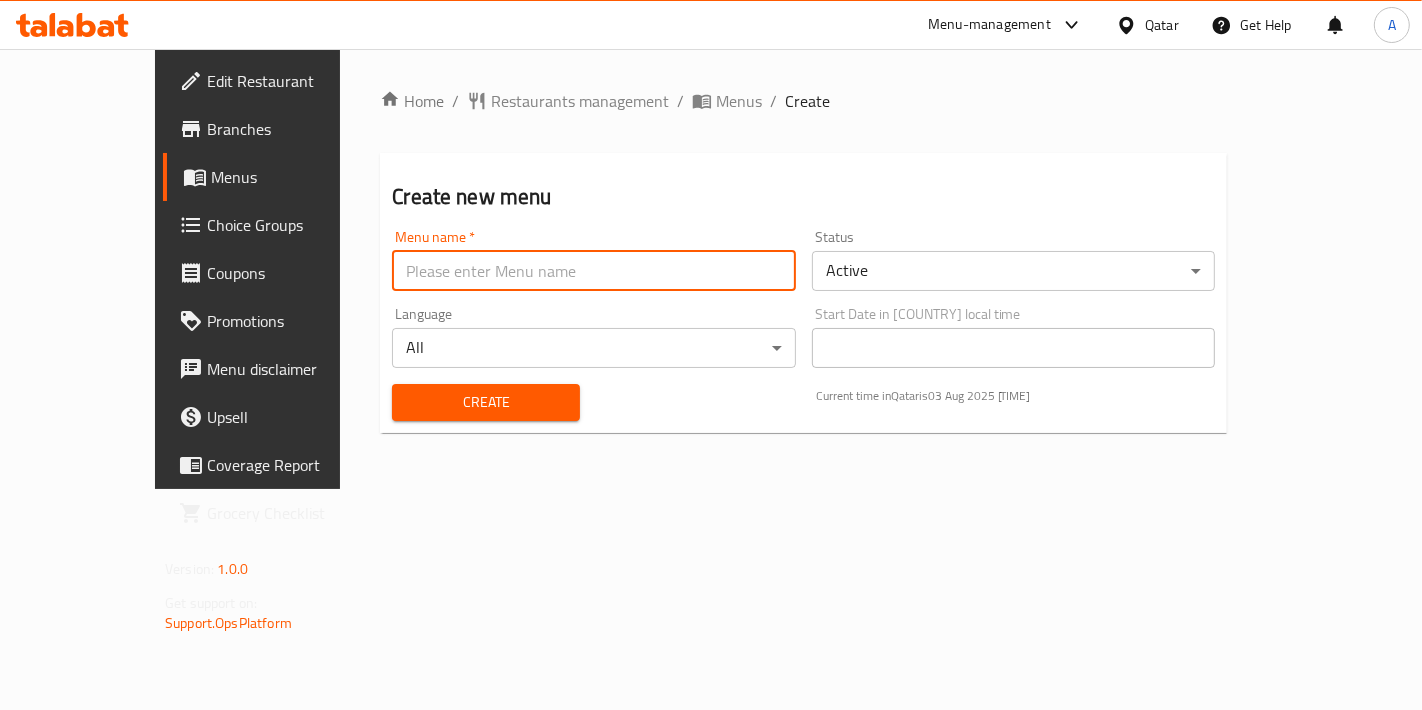 click on "Create new menu Menu name   * Menu name  * Status Active ​ Language All ​ Start Date in Qatar local time Start Date in Qatar local time Create Current time in  Qatar  is  03 Aug 2025   9:01:18 PM" at bounding box center [803, 293] 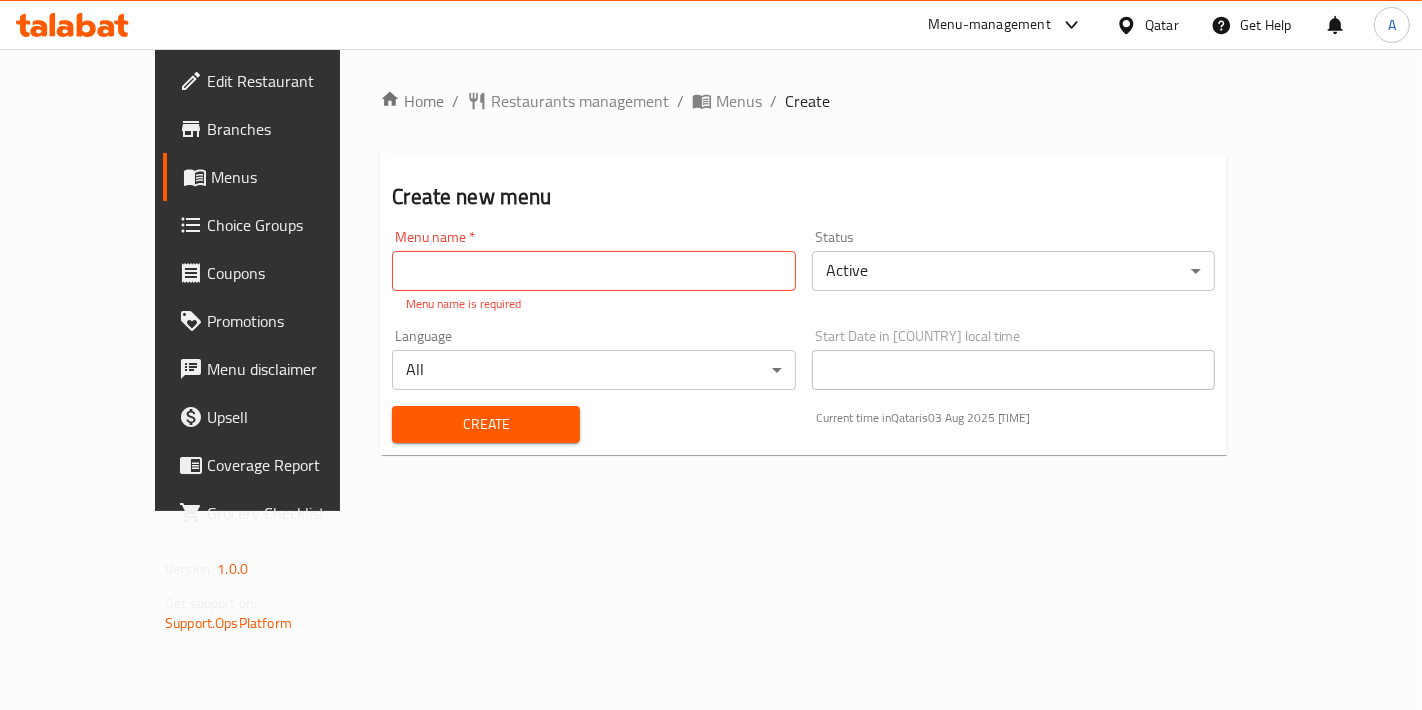 click on "Home / Restaurants management / Menus / Create Create new menu Menu name   * Menu name  * Menu name is required Status Active ​ Language All ​ Start Date in Qatar local time Start Date in Qatar local time Create Current time in  Qatar  is  03 Aug 2025   9:01:18 PM" at bounding box center (803, 280) 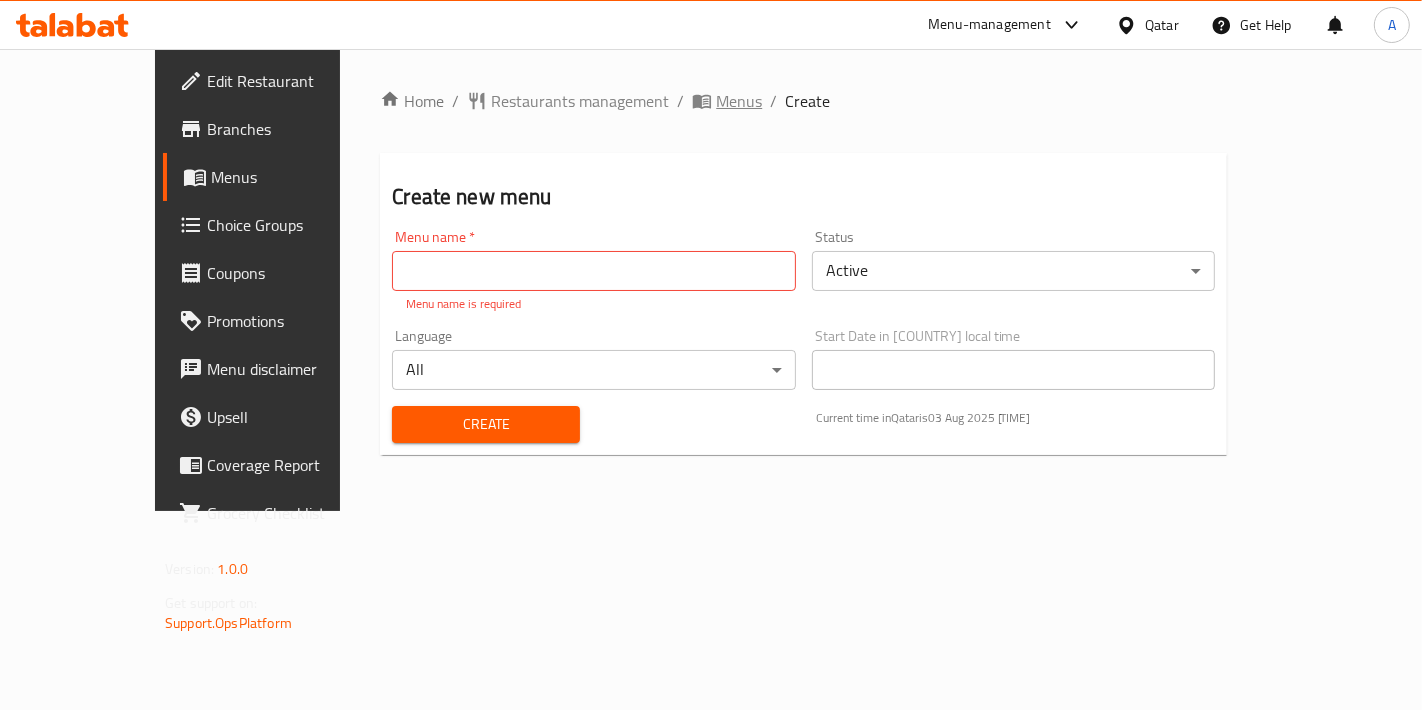 click on "Menus" at bounding box center (739, 101) 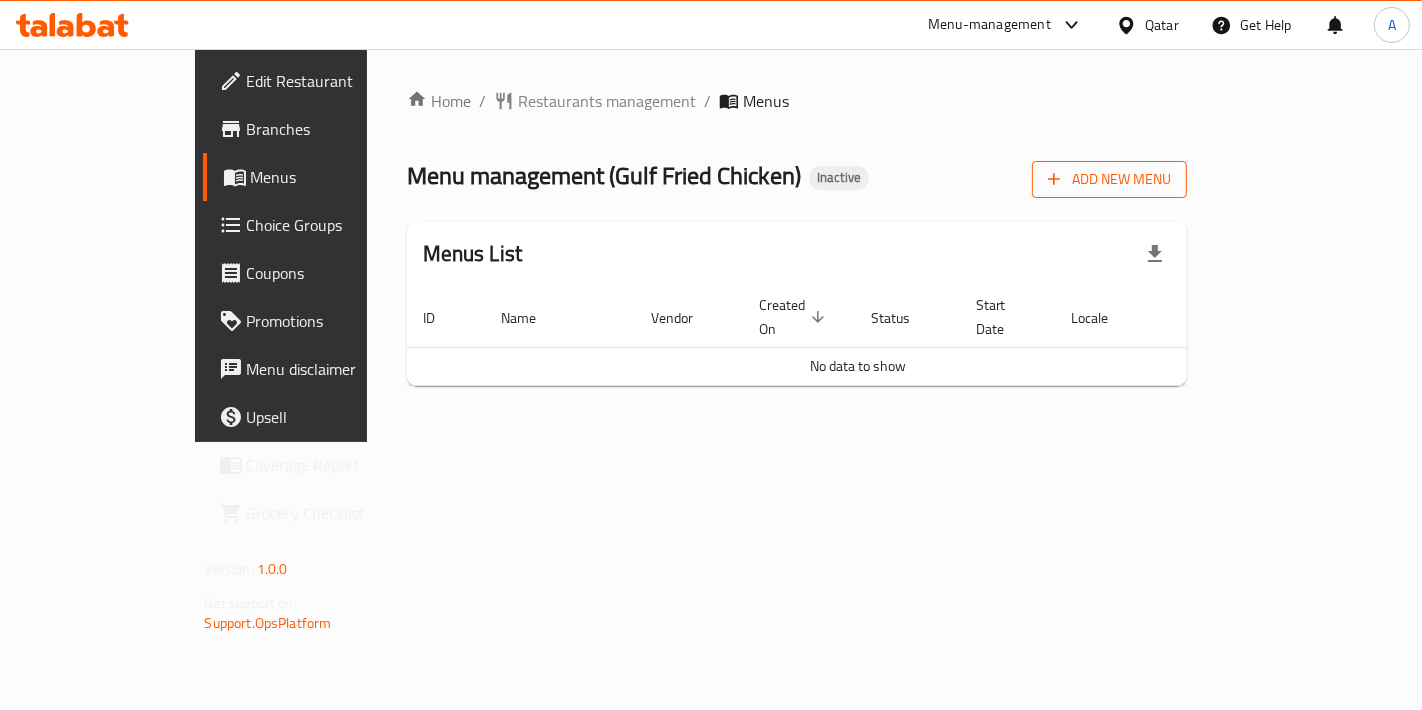 click on "Add New Menu" at bounding box center [1109, 179] 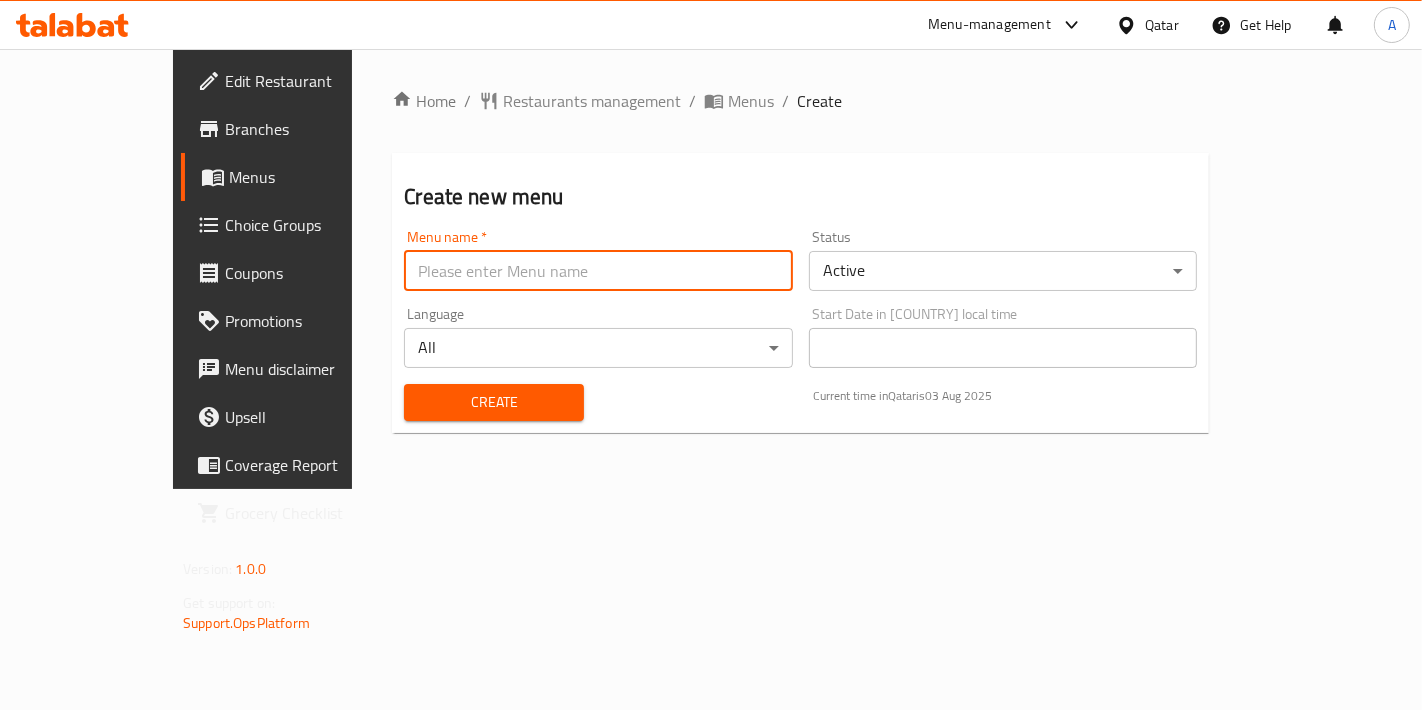 click at bounding box center [598, 271] 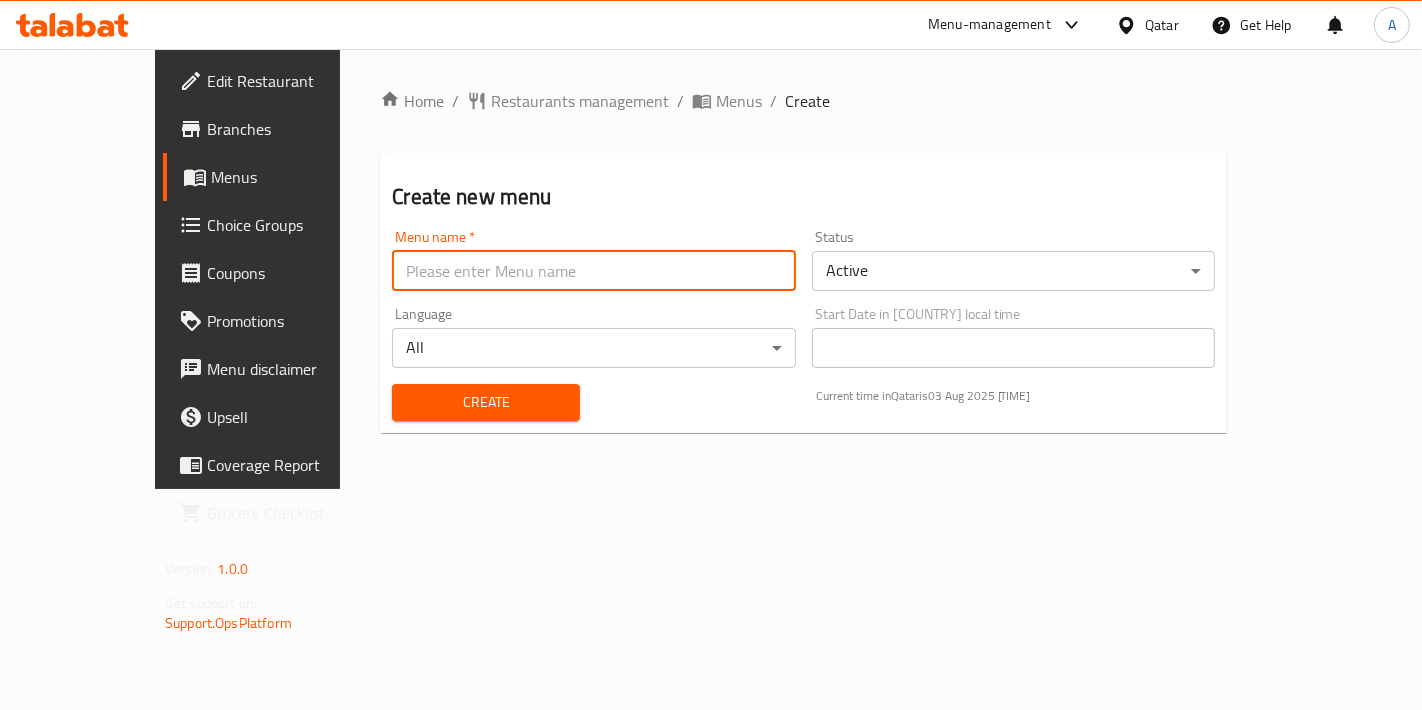 type on "New Menu" 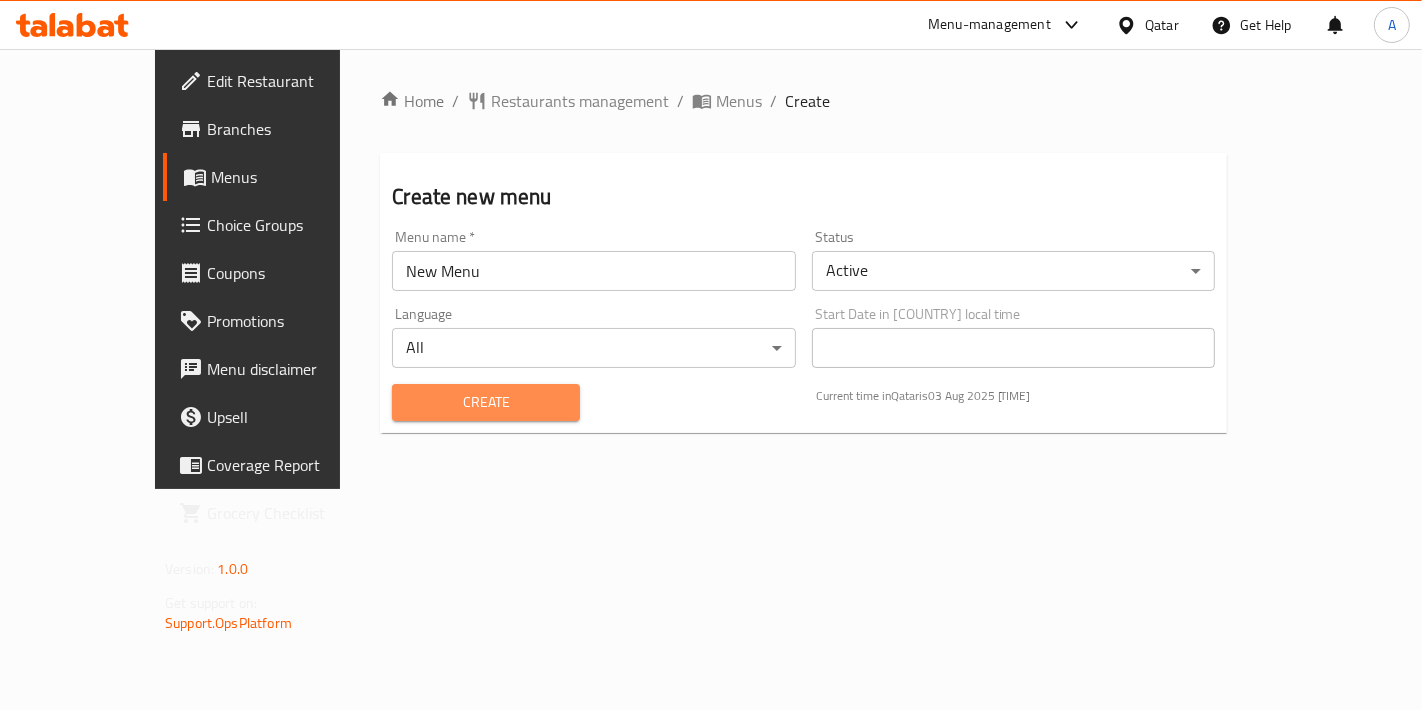 click on "Create" at bounding box center (486, 402) 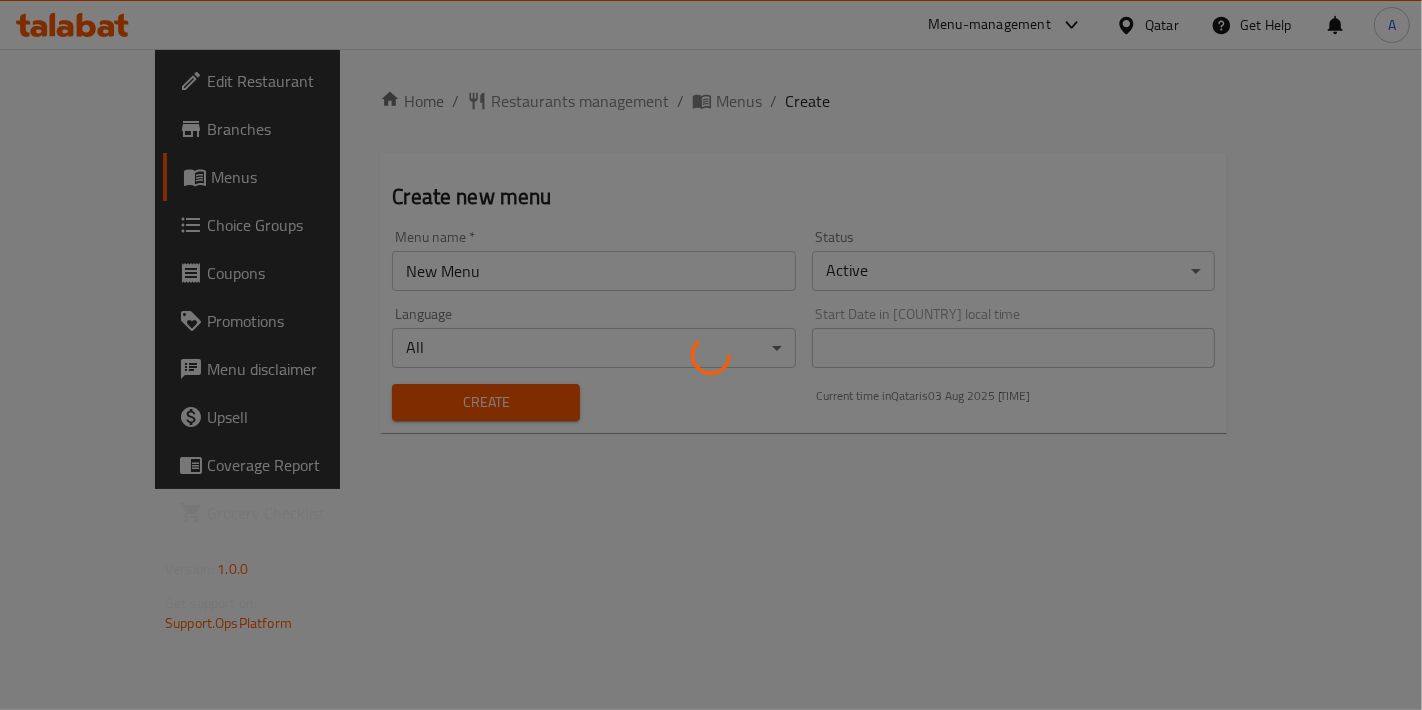 type 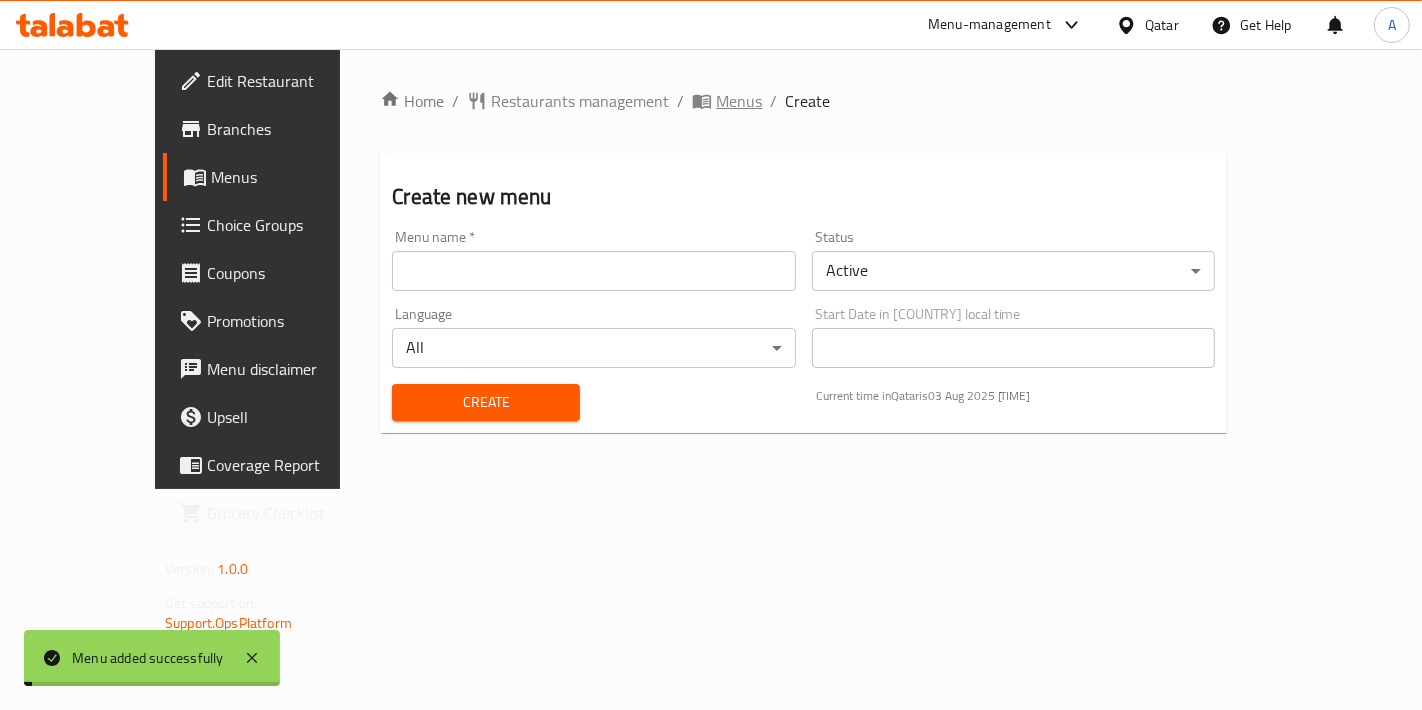 click on "Menus" at bounding box center [739, 101] 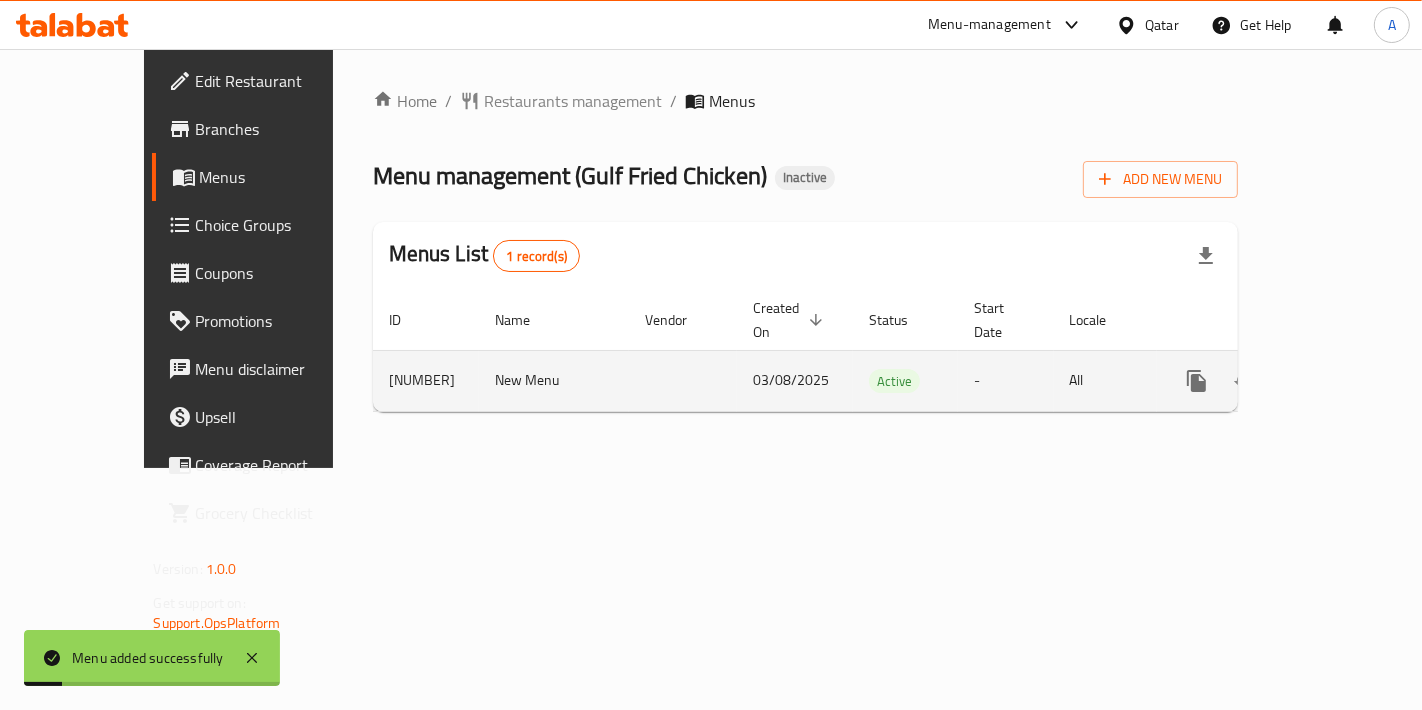 click at bounding box center [1341, 381] 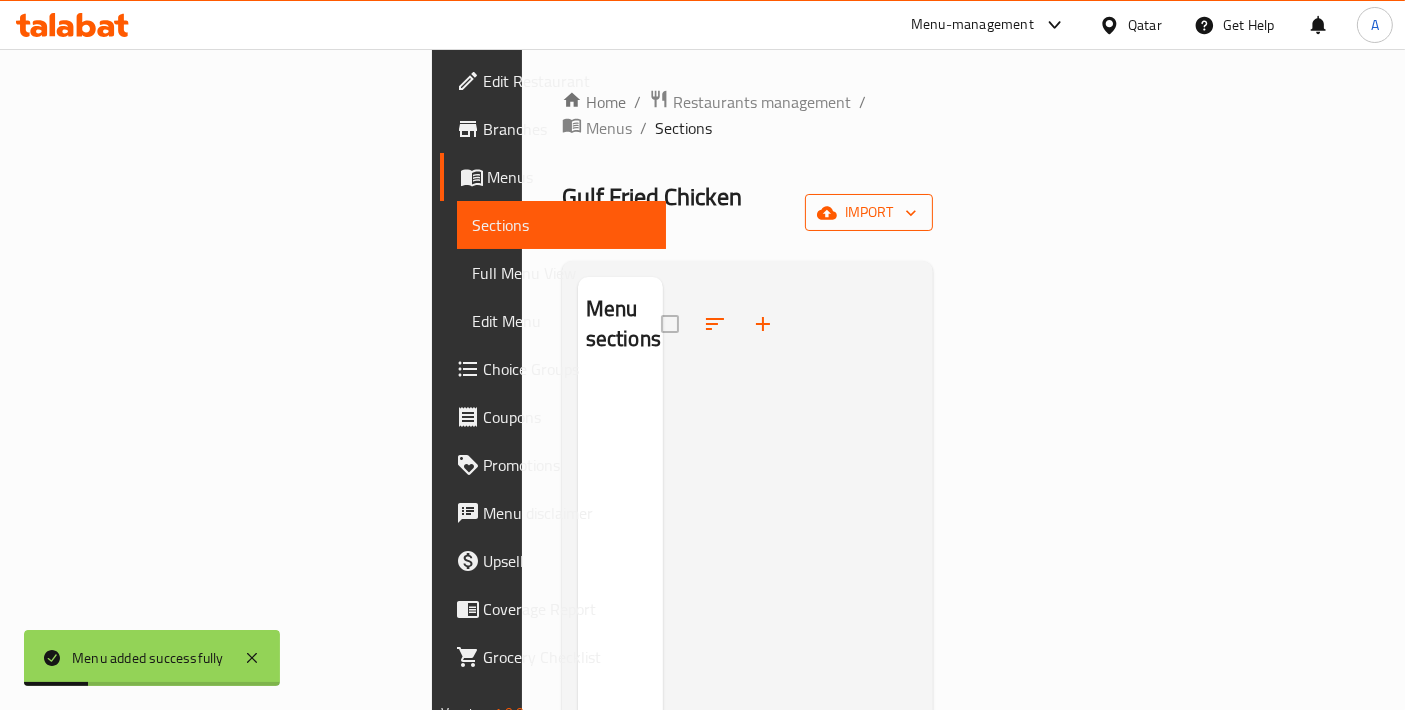 click 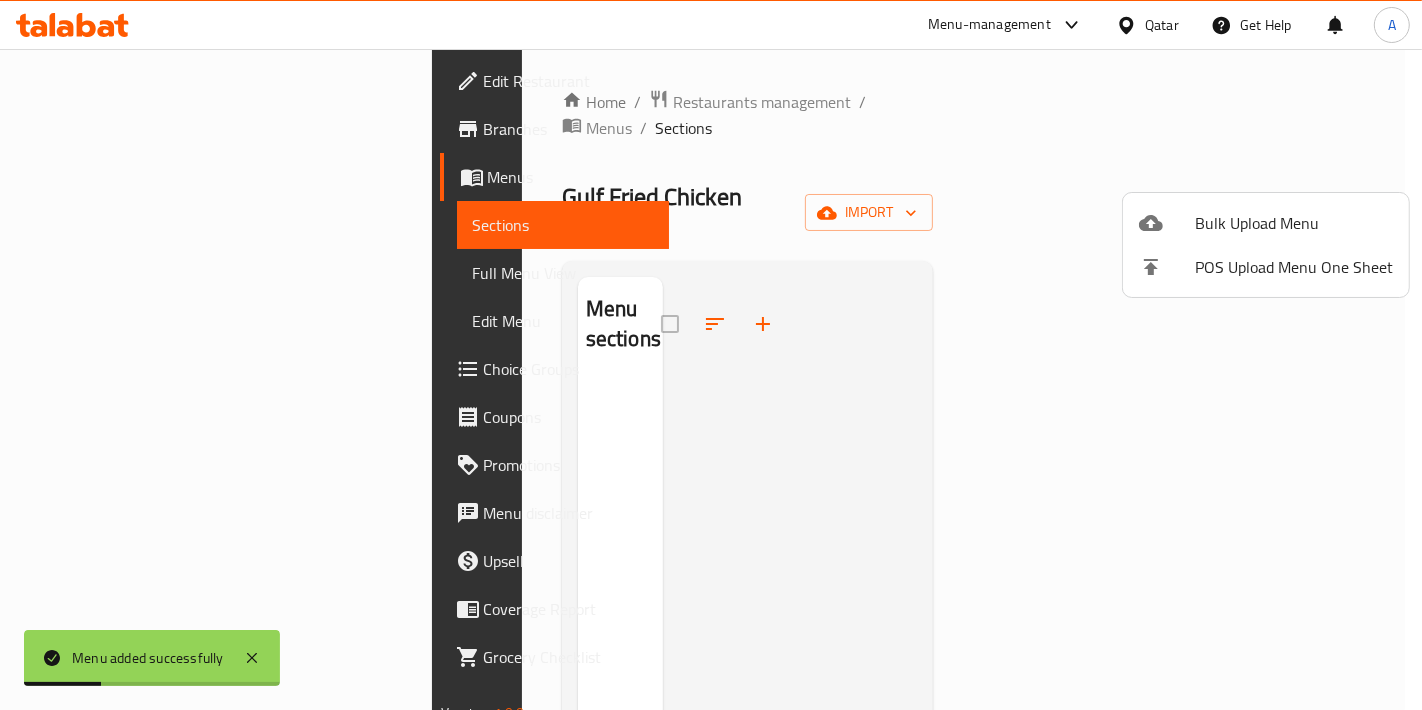 click on "Bulk Upload Menu" at bounding box center (1294, 223) 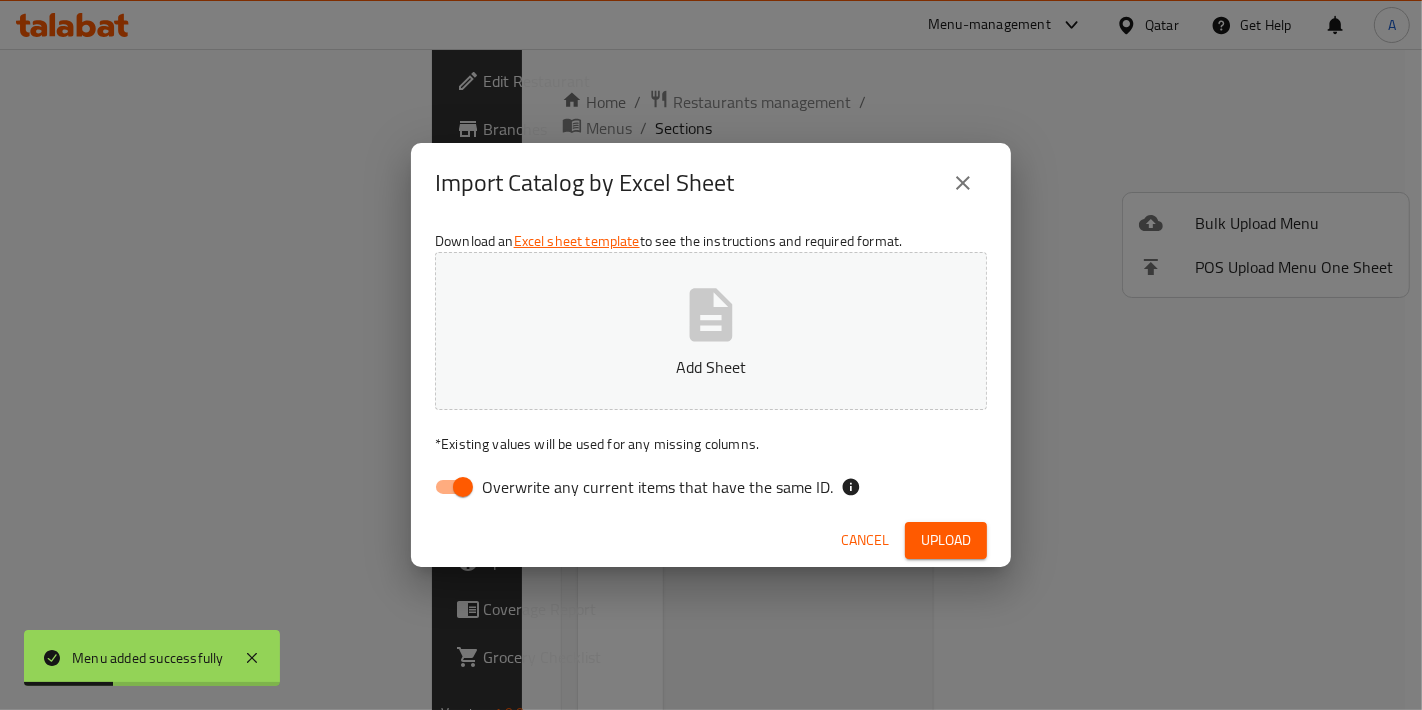 click on "Add Sheet" at bounding box center [711, 331] 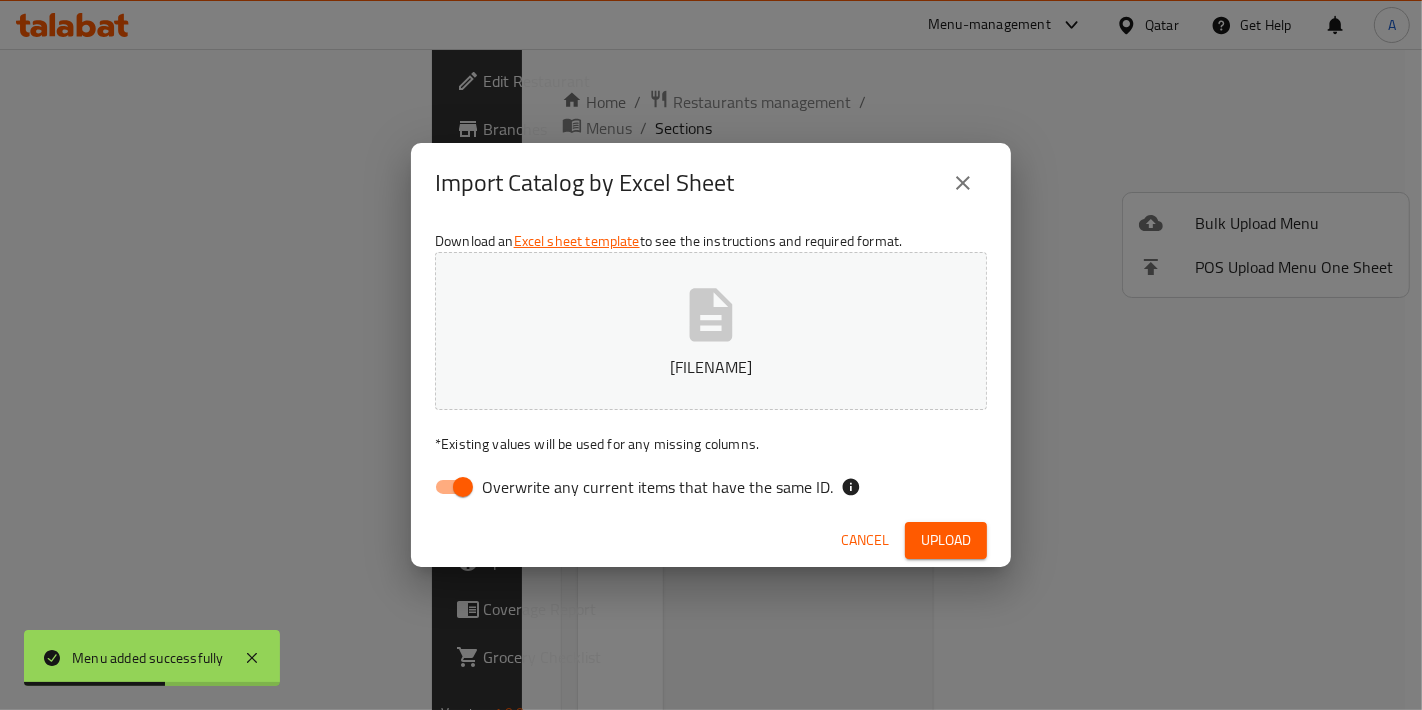 click on "Overwrite any current items that have the same ID." at bounding box center (463, 487) 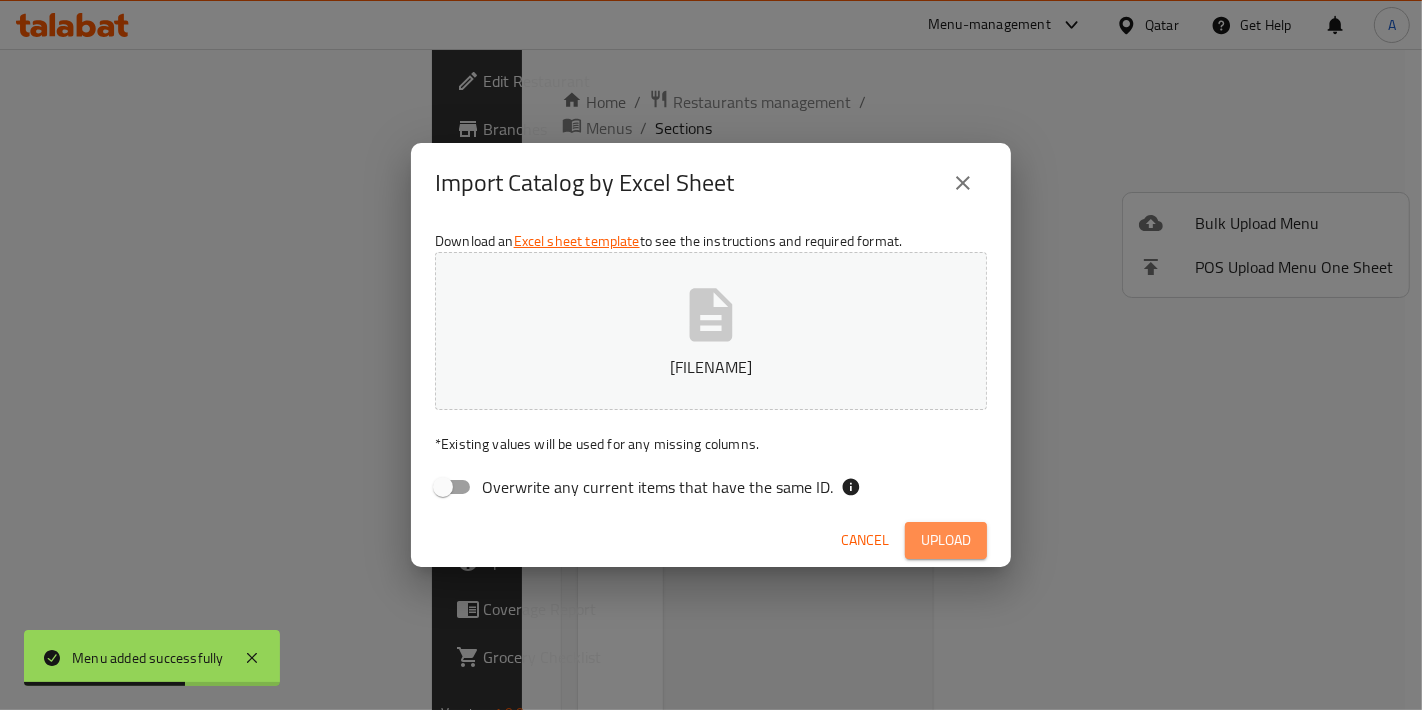 click on "Upload" at bounding box center [946, 540] 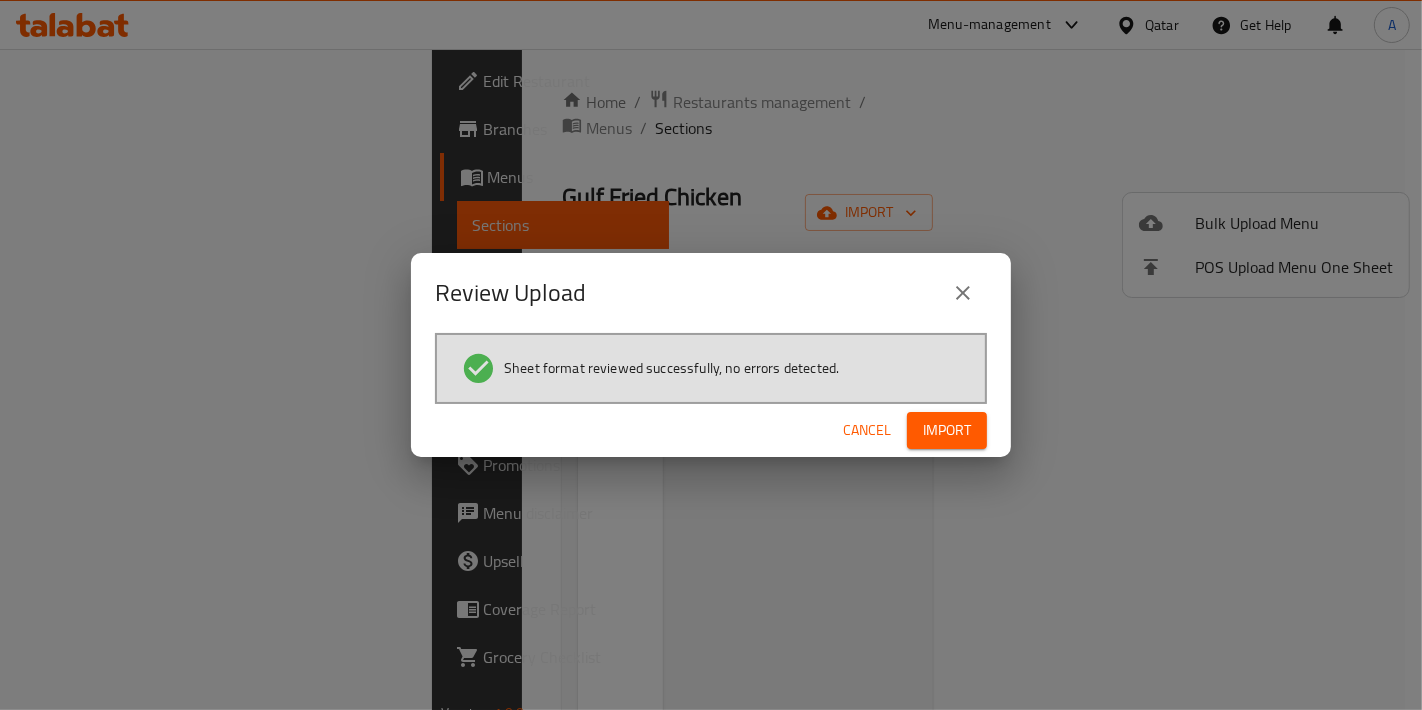 click on "Import" at bounding box center [947, 430] 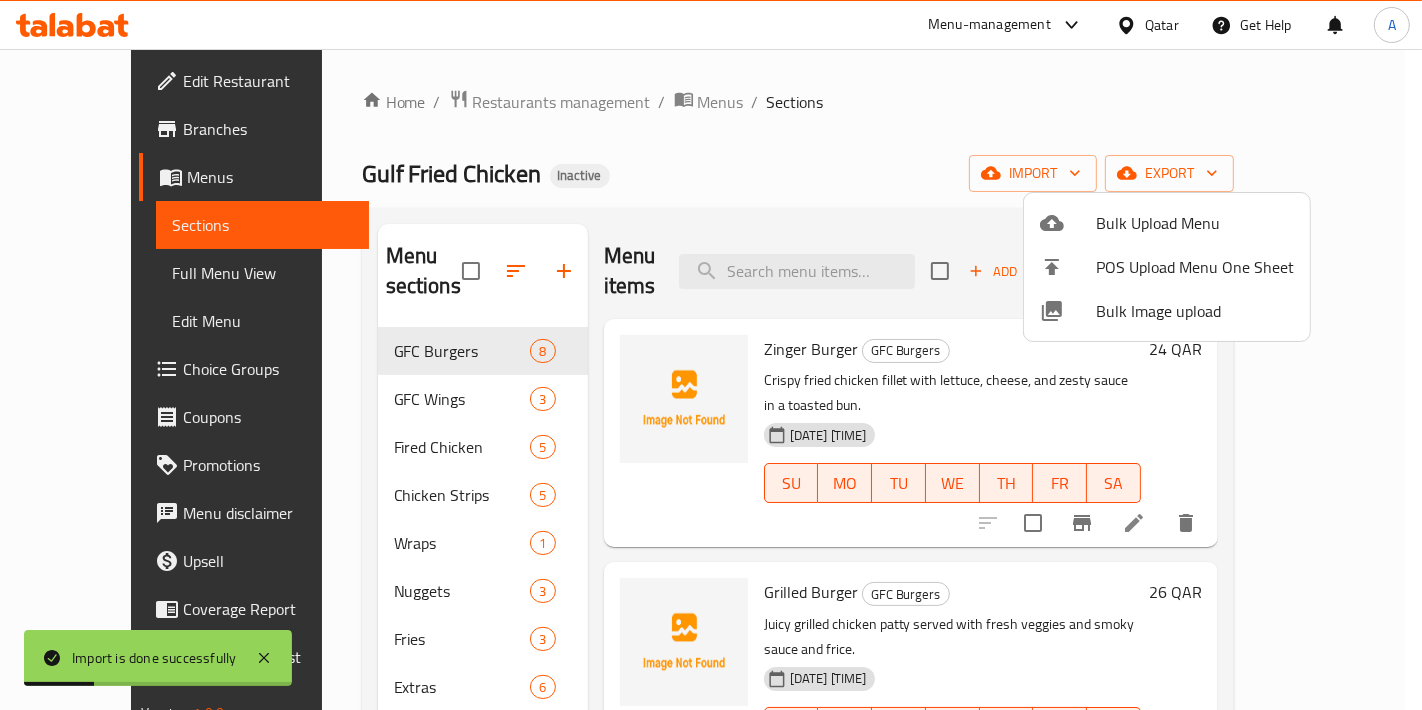 click at bounding box center (711, 355) 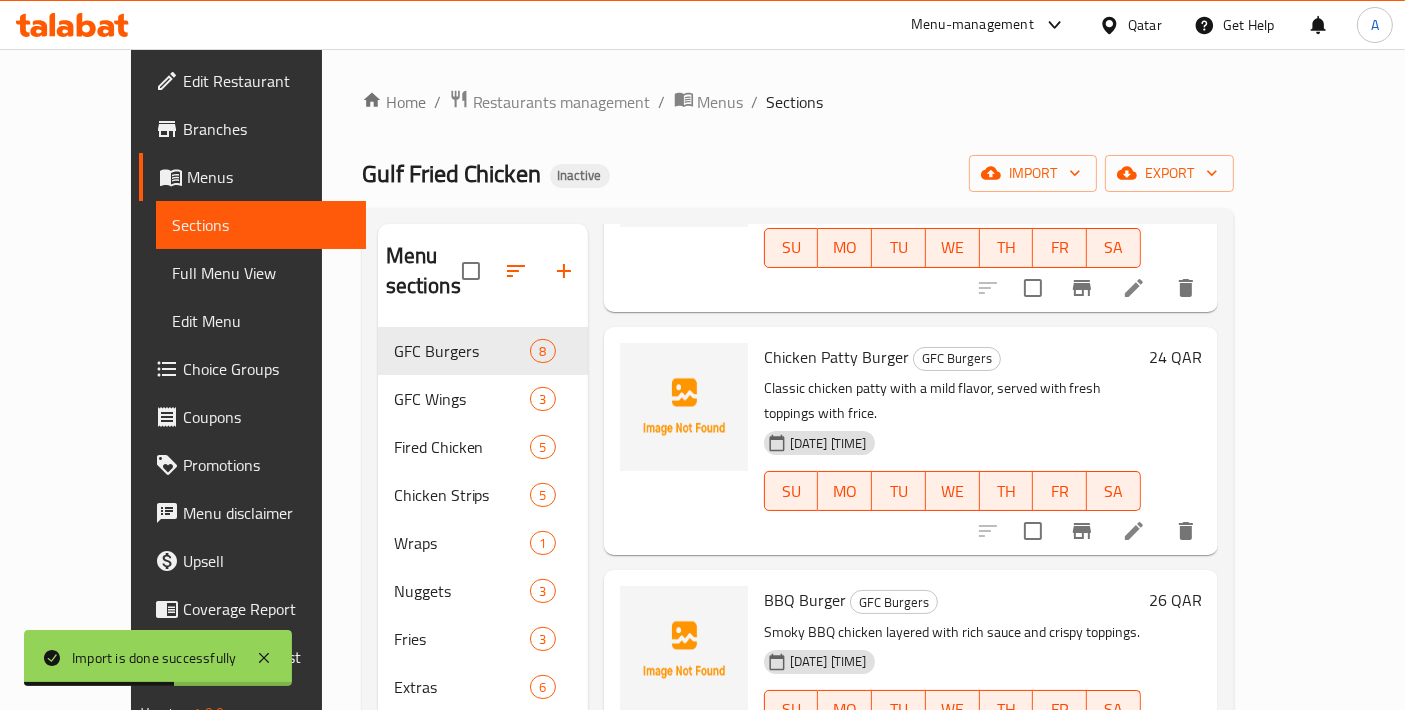 scroll, scrollTop: 996, scrollLeft: 0, axis: vertical 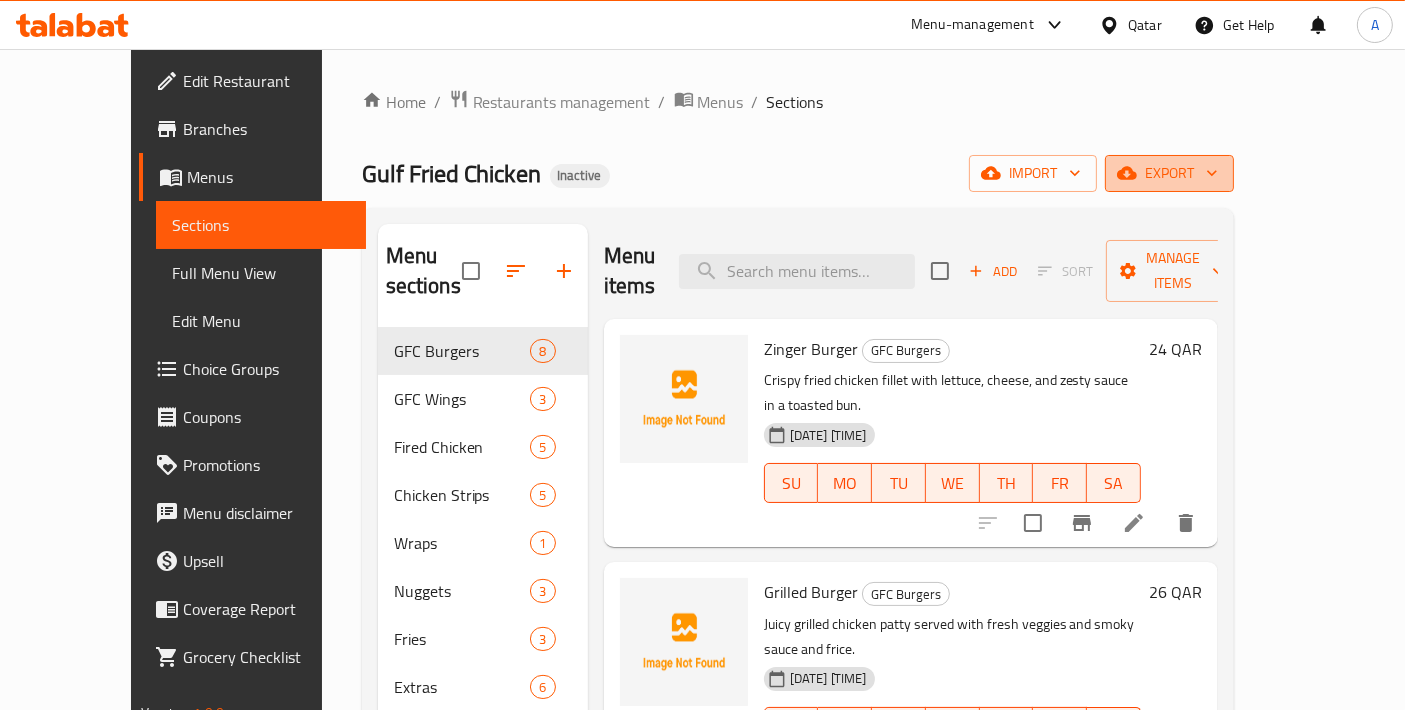 click 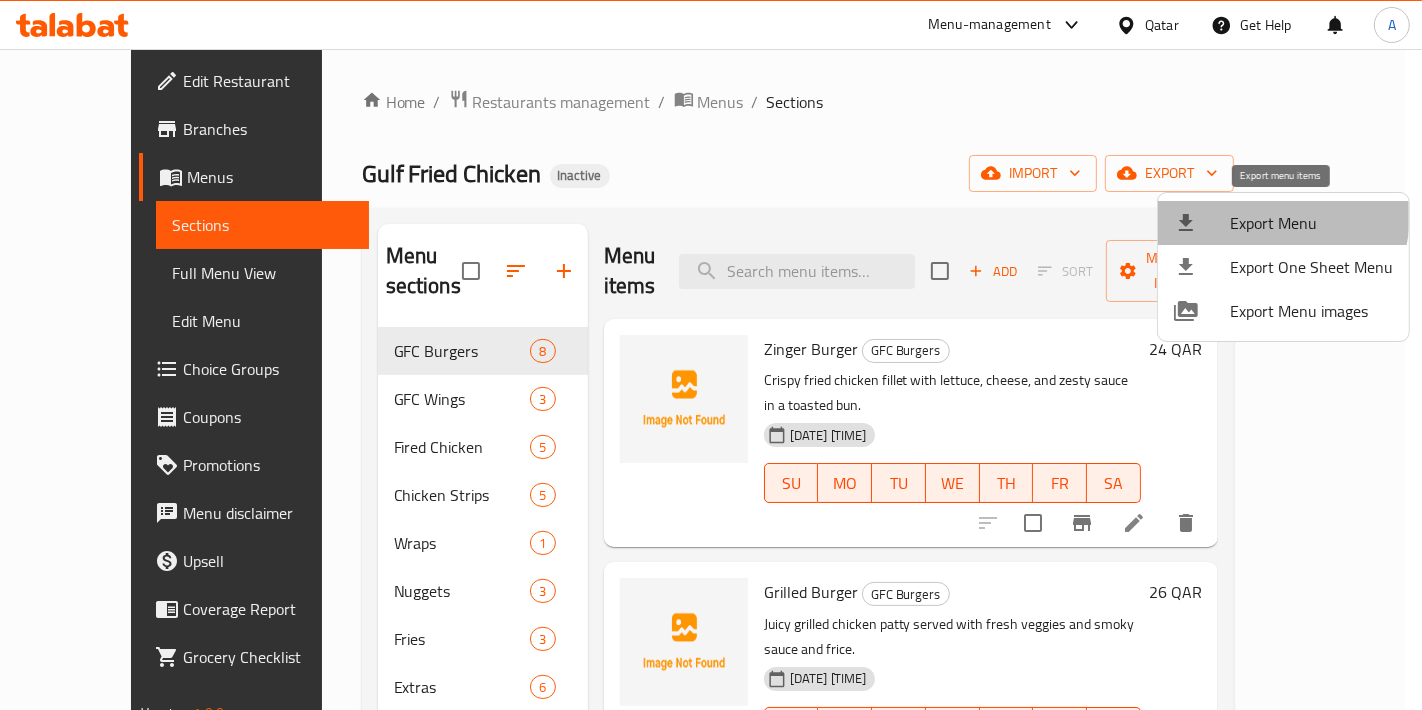click on "Export Menu" at bounding box center (1311, 223) 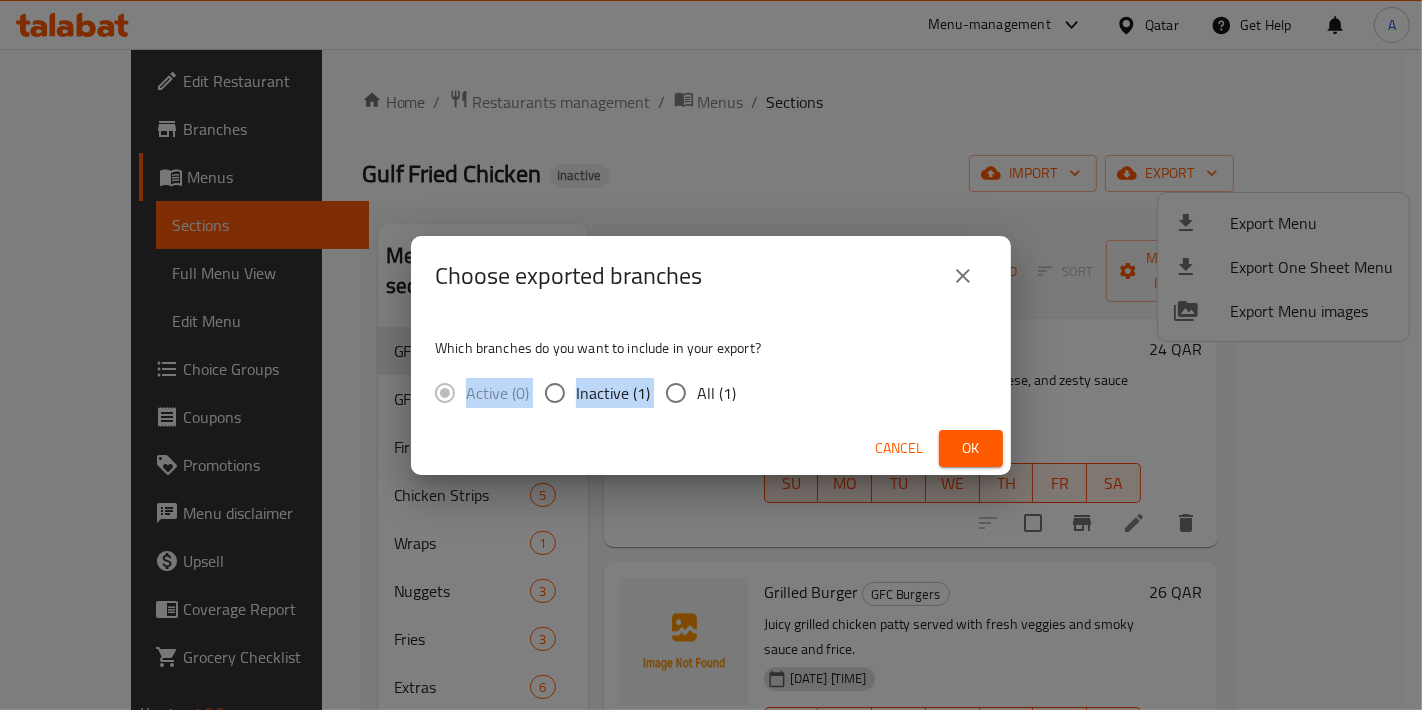 click on "Which branches do you want to include in your export? Active (0) Inactive (1) All (1)" at bounding box center (711, 369) 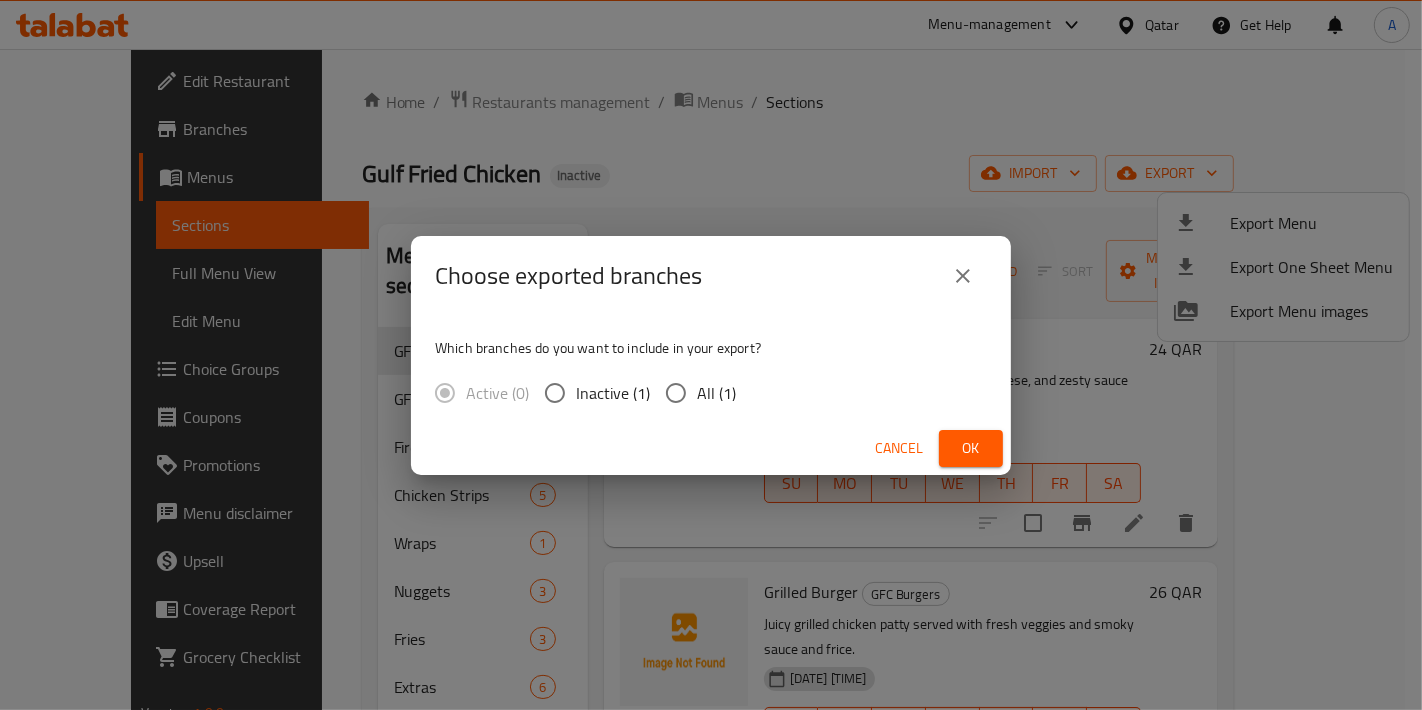 click on "Which branches do you want to include in your export? Active (0) Inactive (1) All (1)" at bounding box center [711, 369] 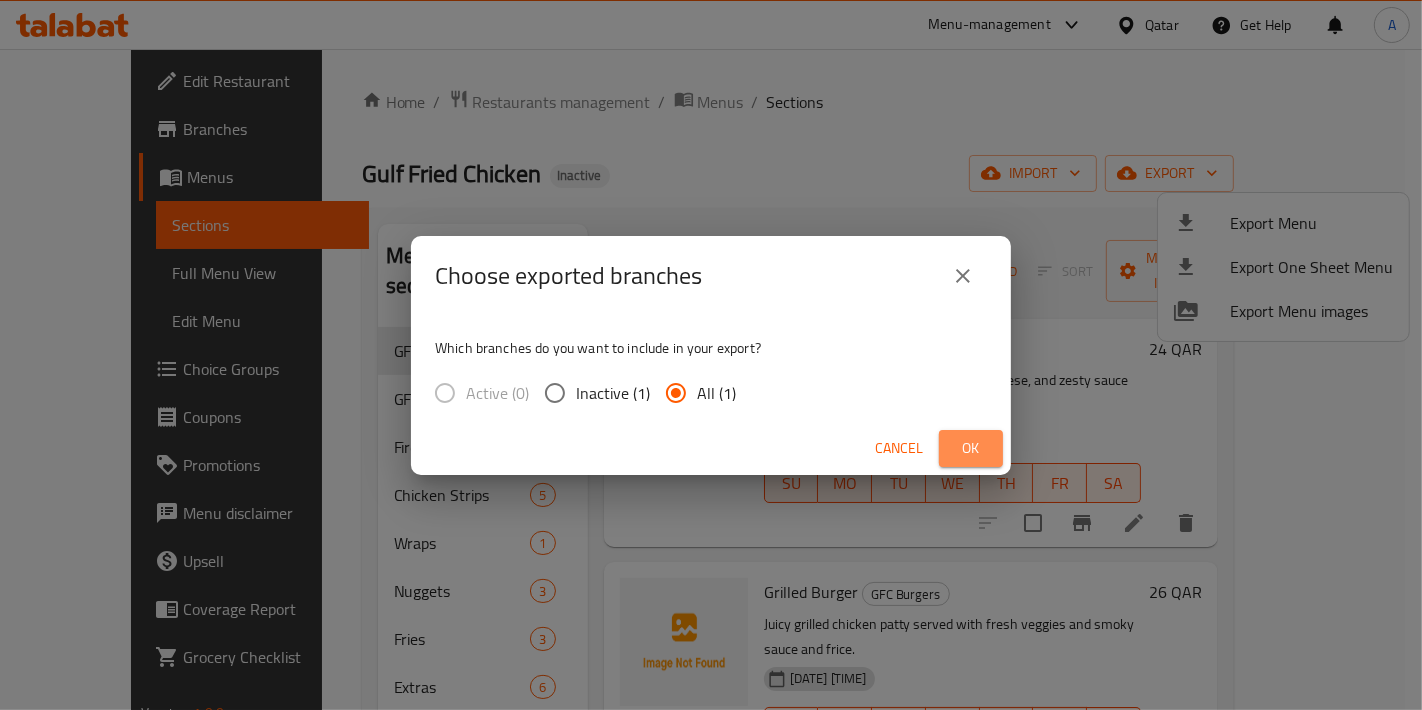 click on "Ok" at bounding box center [971, 448] 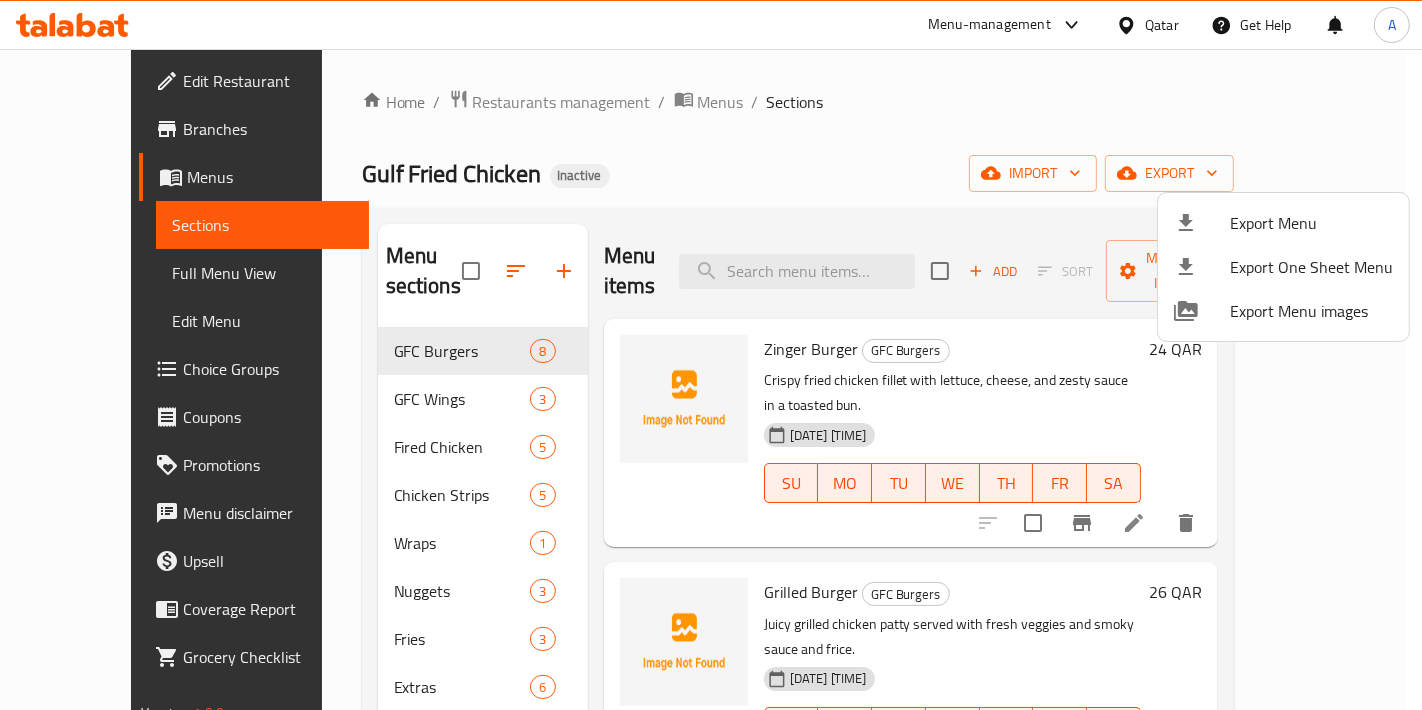 click at bounding box center (711, 355) 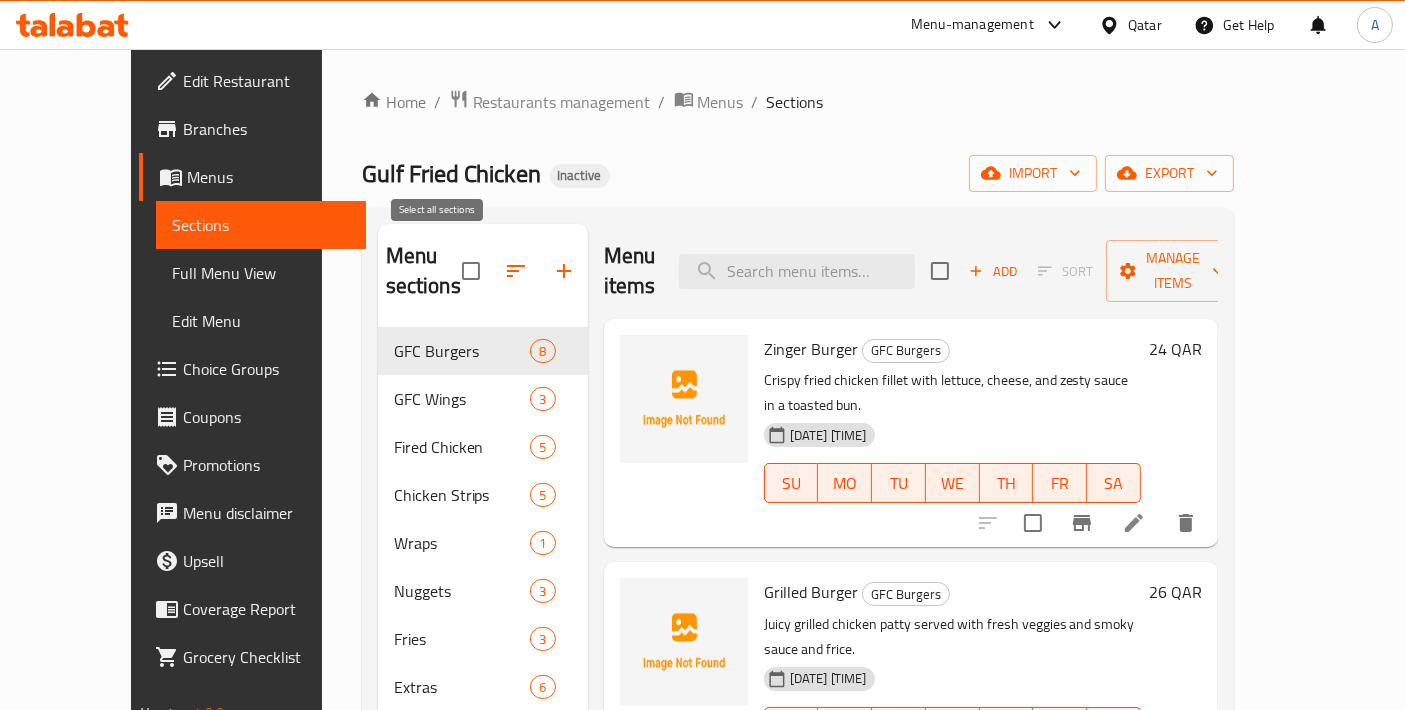 click at bounding box center [471, 271] 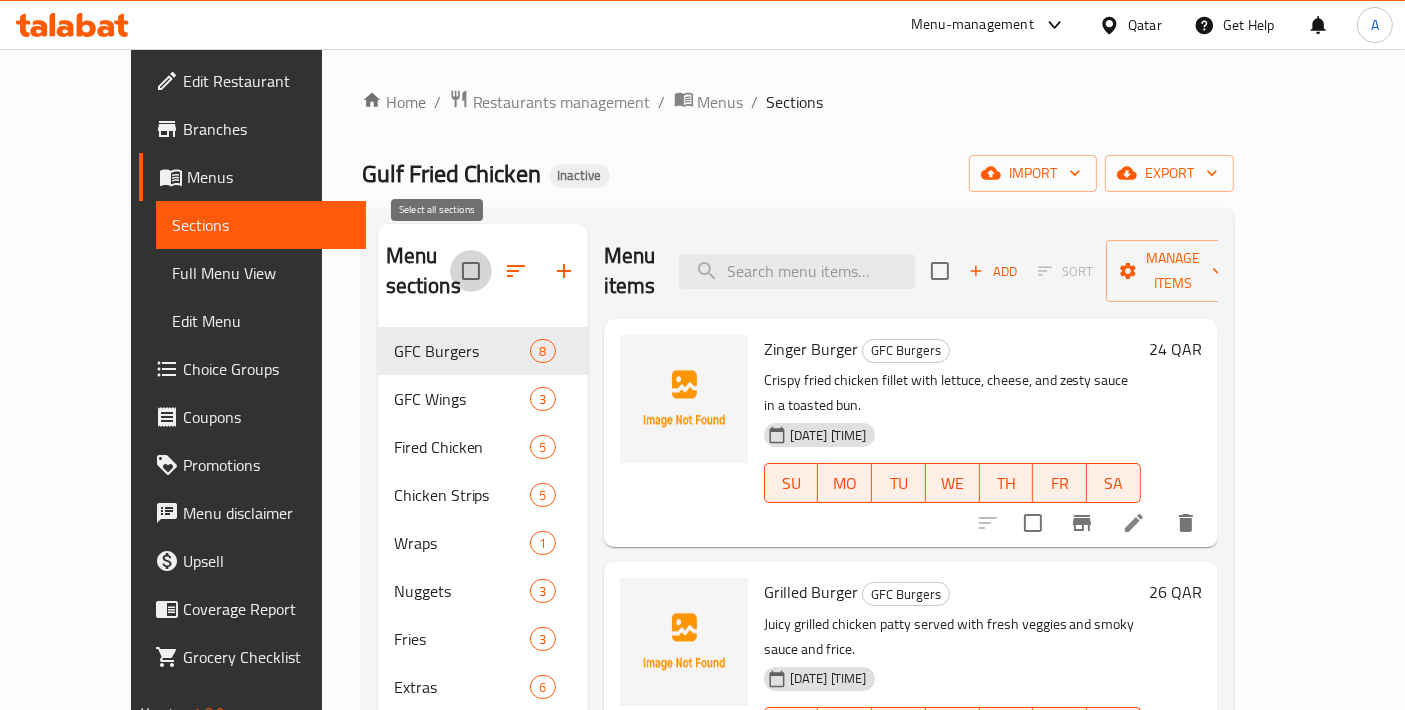 click at bounding box center (471, 271) 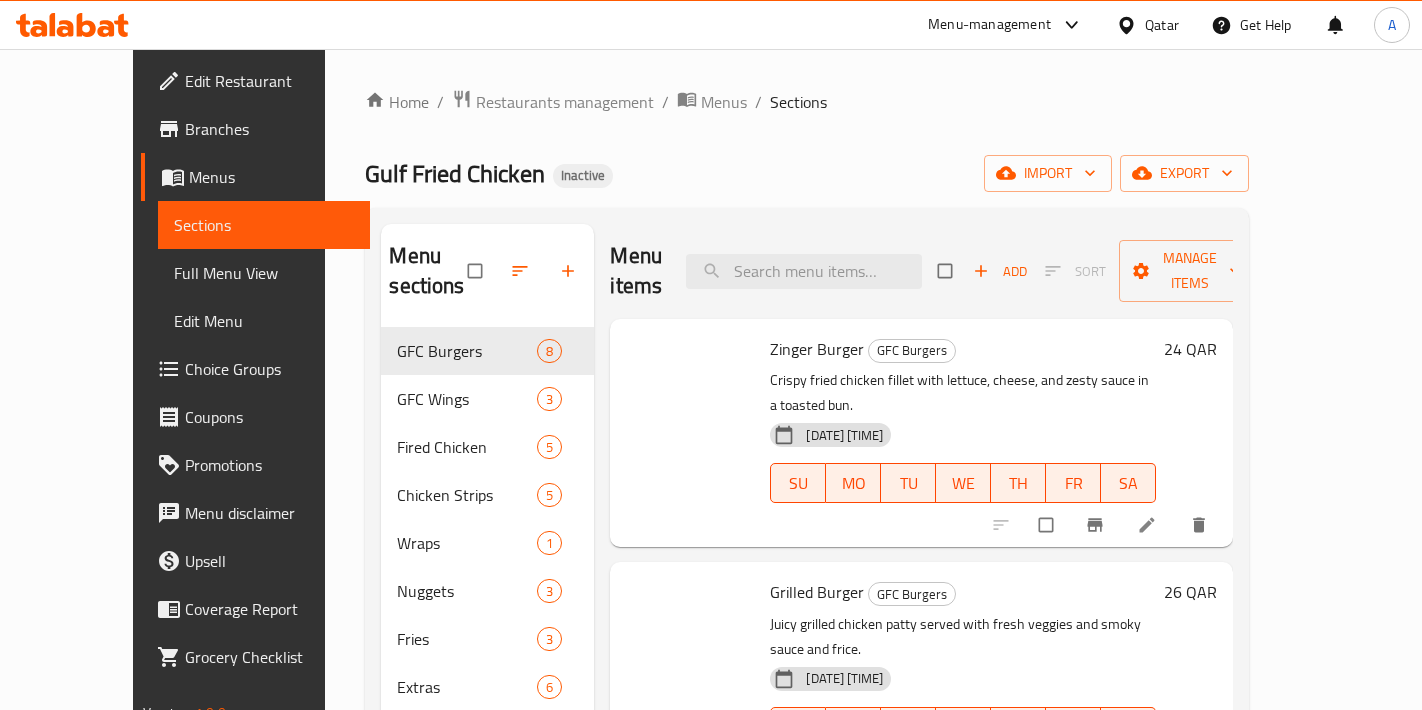 scroll, scrollTop: 0, scrollLeft: 0, axis: both 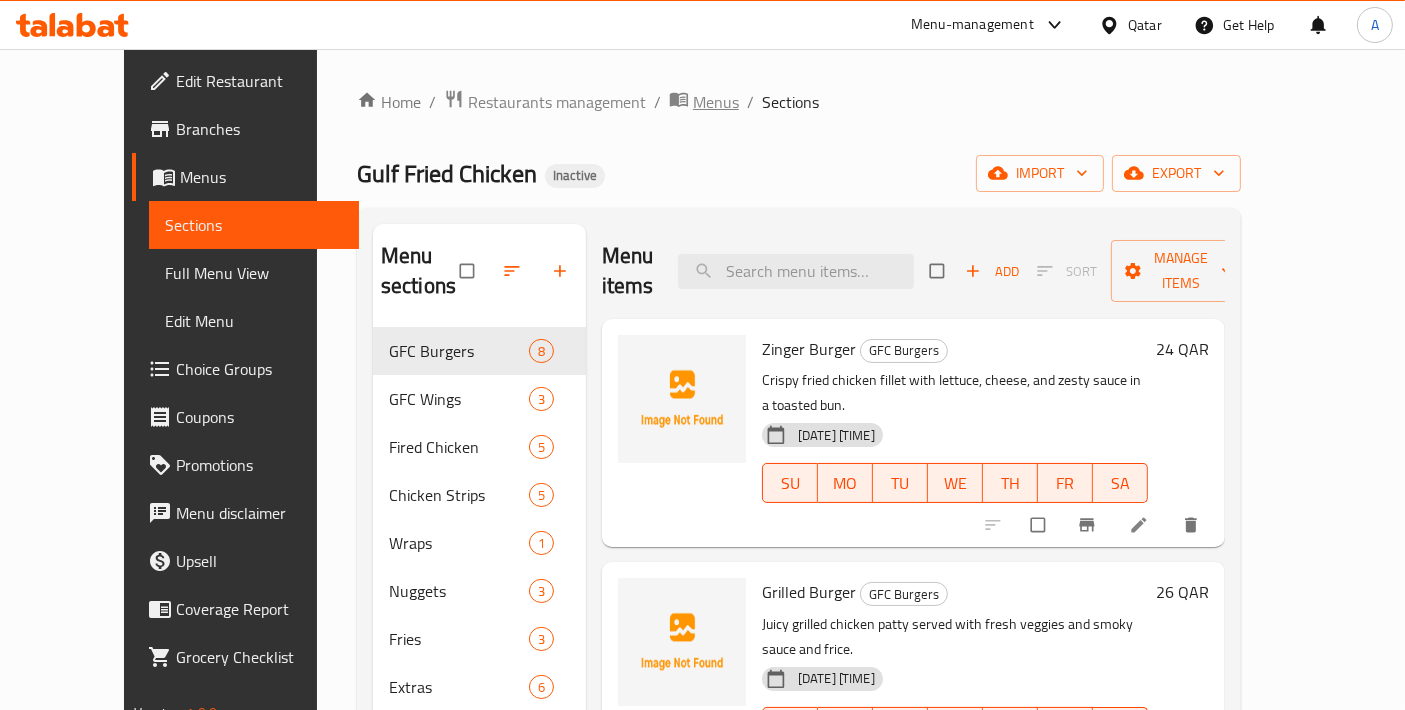 click on "Menus" at bounding box center (716, 102) 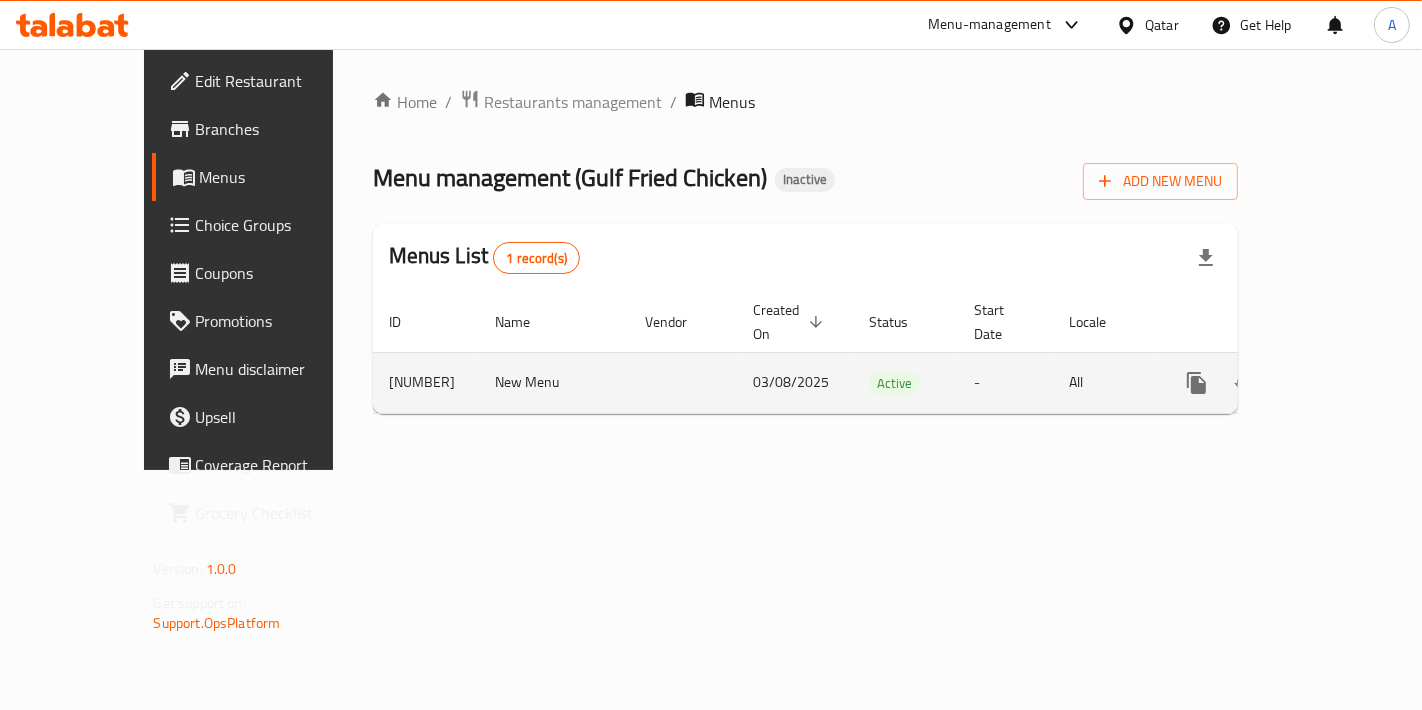 click 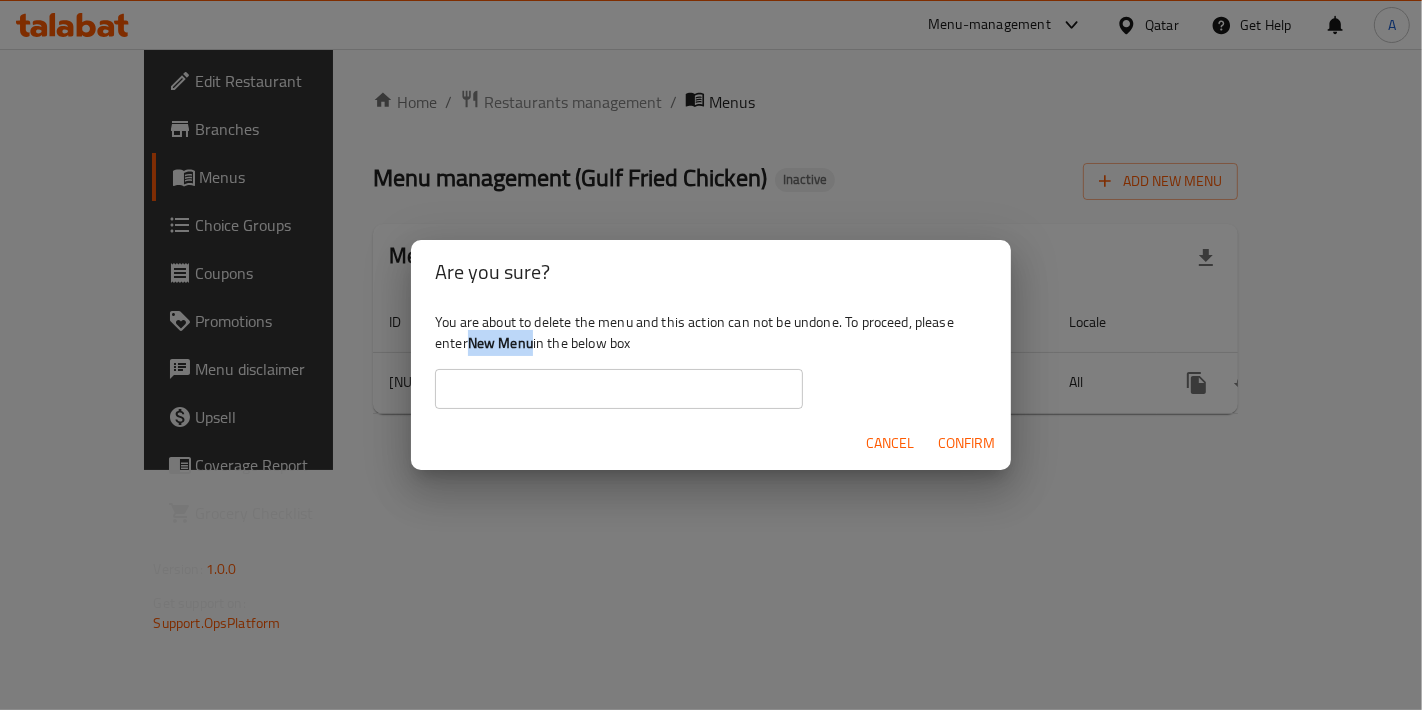 drag, startPoint x: 472, startPoint y: 338, endPoint x: 533, endPoint y: 338, distance: 61 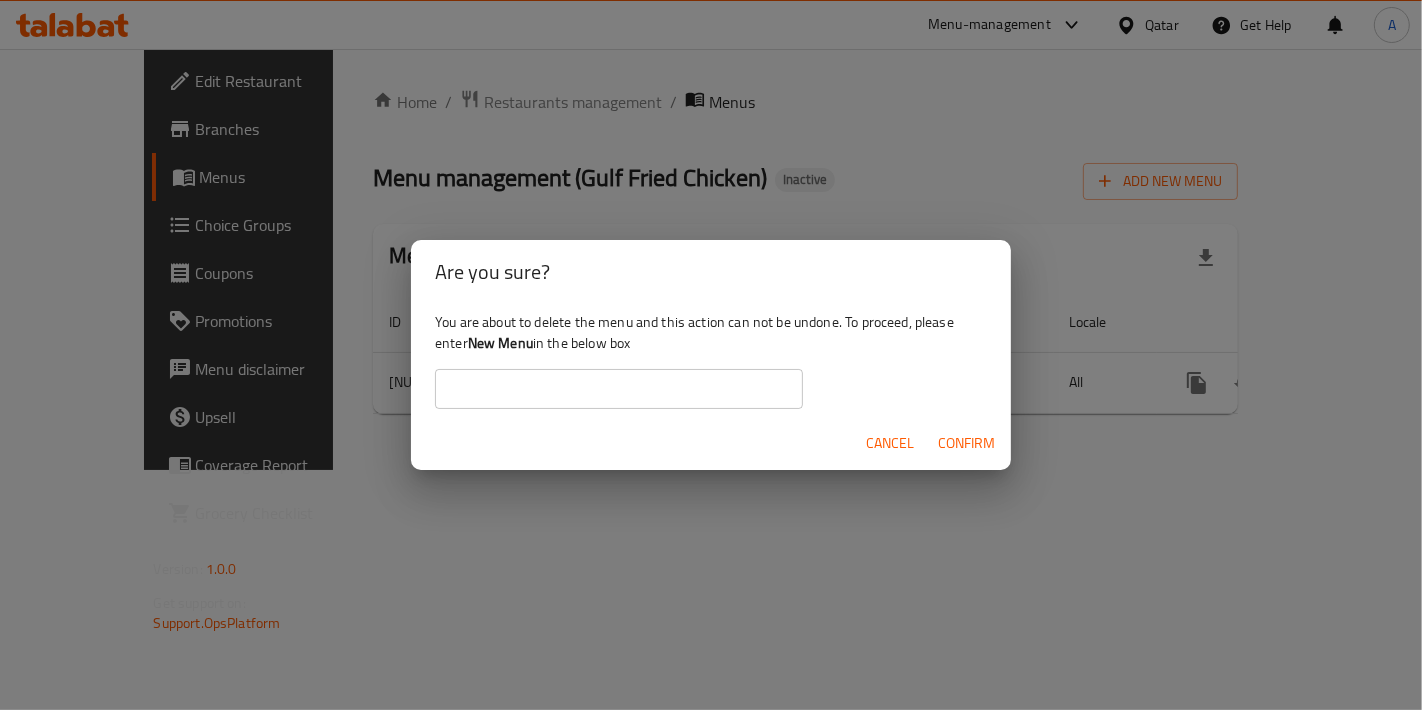 click at bounding box center [619, 389] 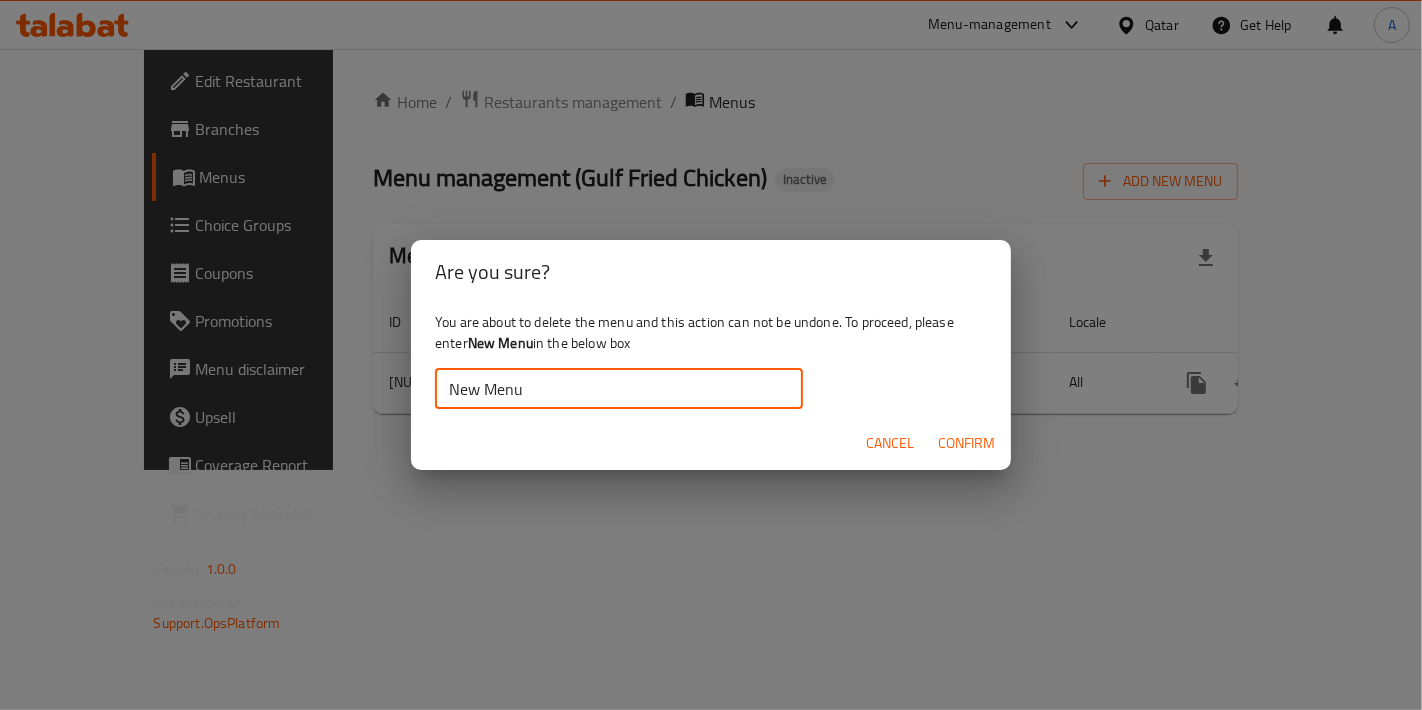 type on "New Menu" 